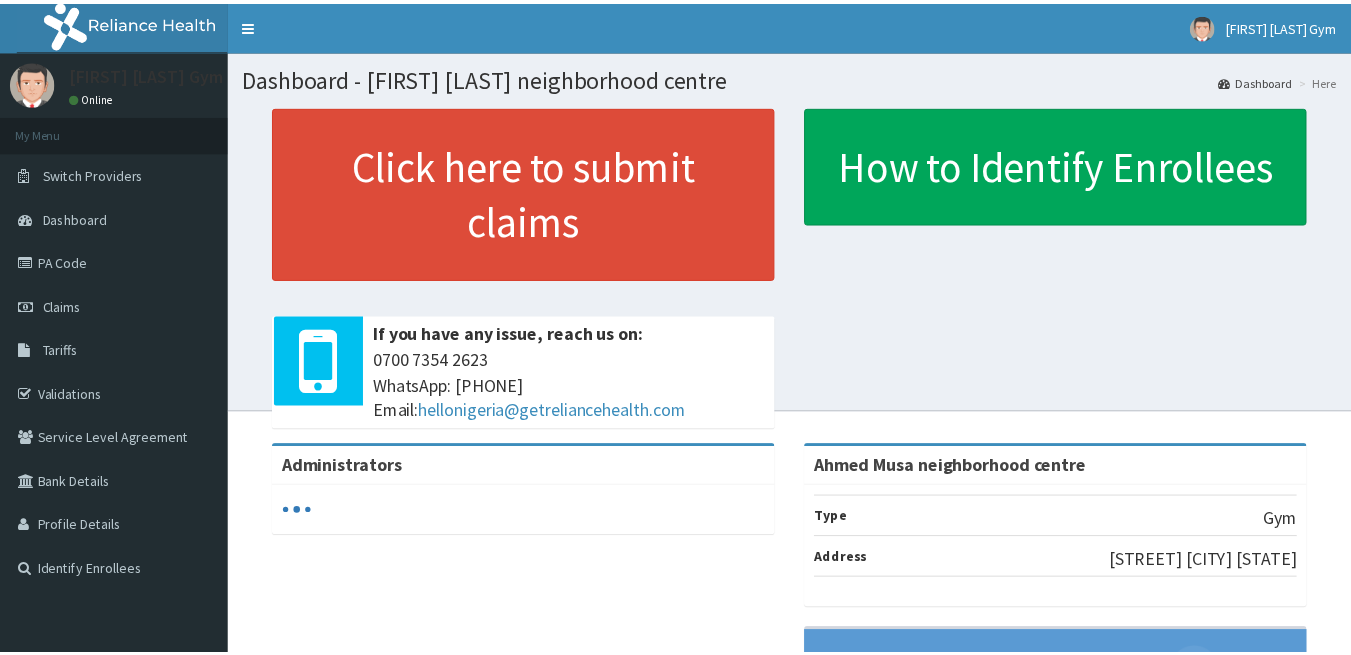 scroll, scrollTop: 0, scrollLeft: 0, axis: both 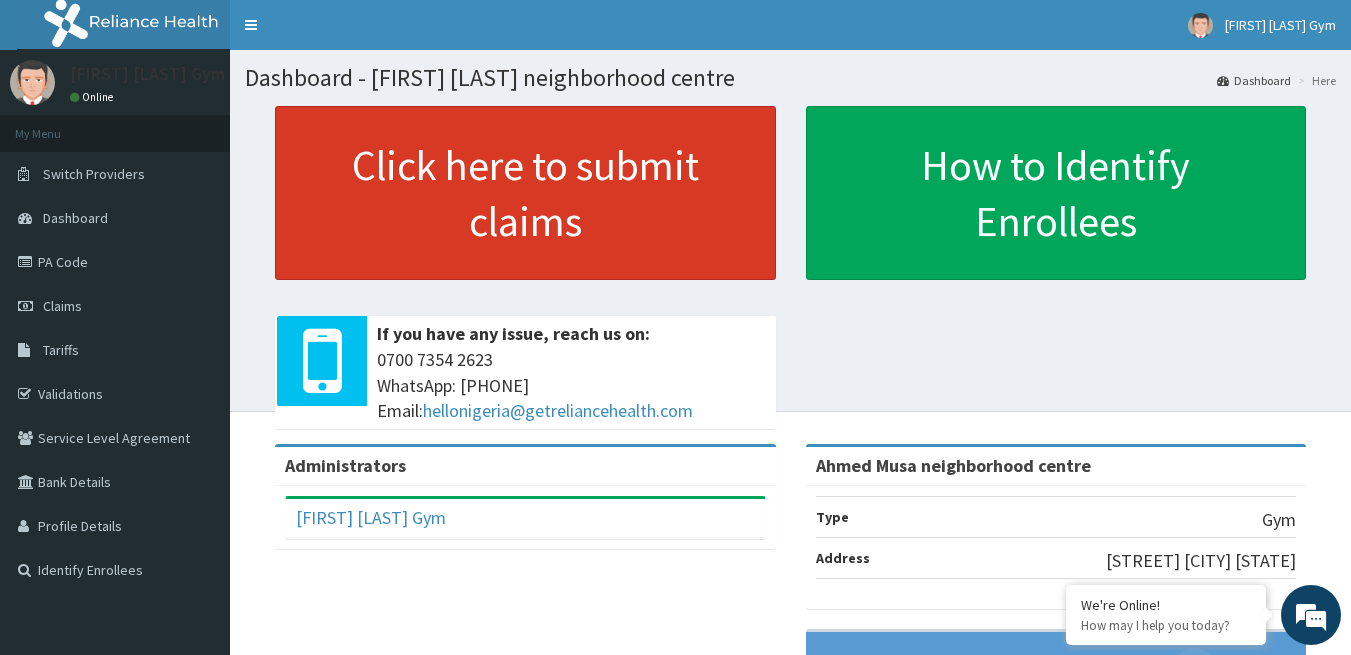 click on "Click here to submit claims" at bounding box center [525, 193] 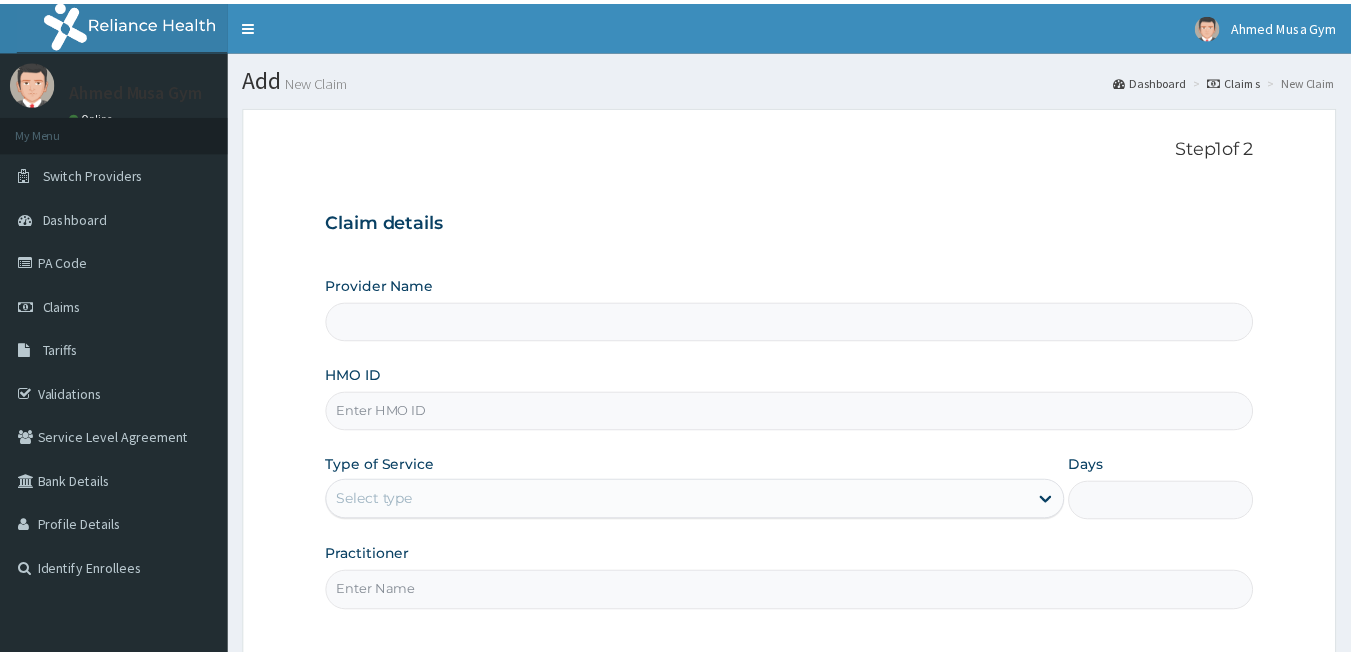 scroll, scrollTop: 0, scrollLeft: 0, axis: both 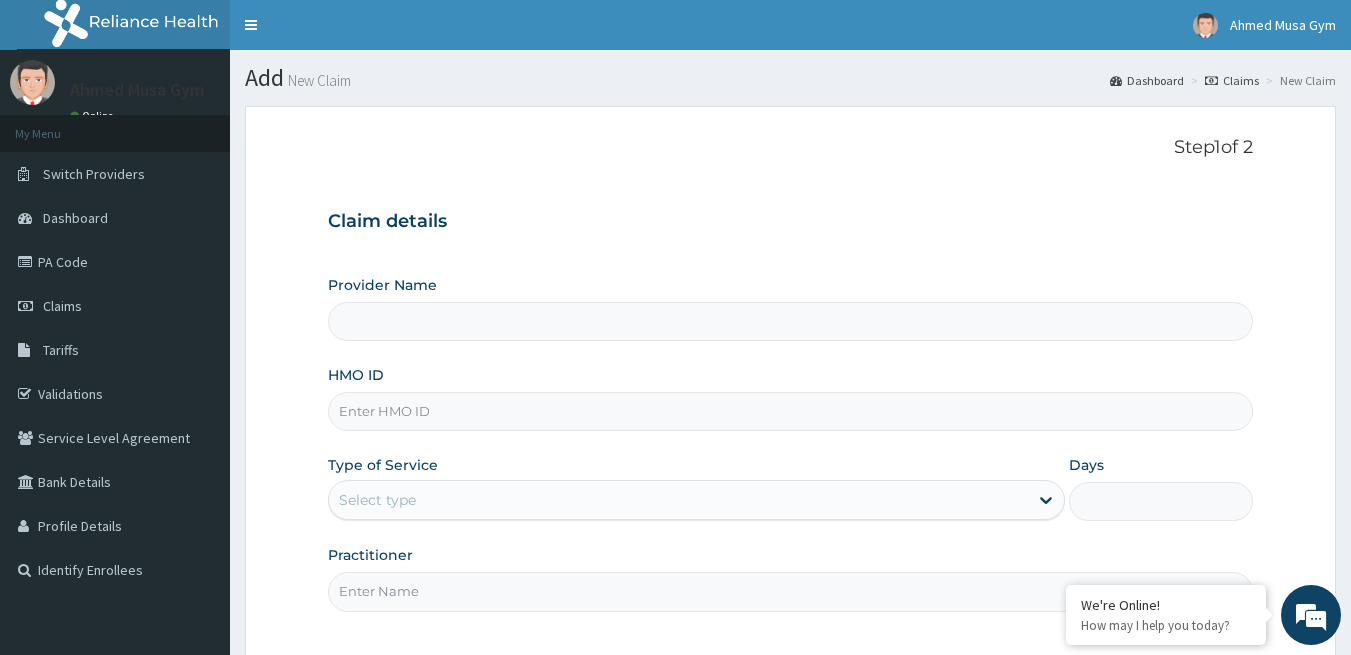 type on "Ahmed Musa neighborhood centre" 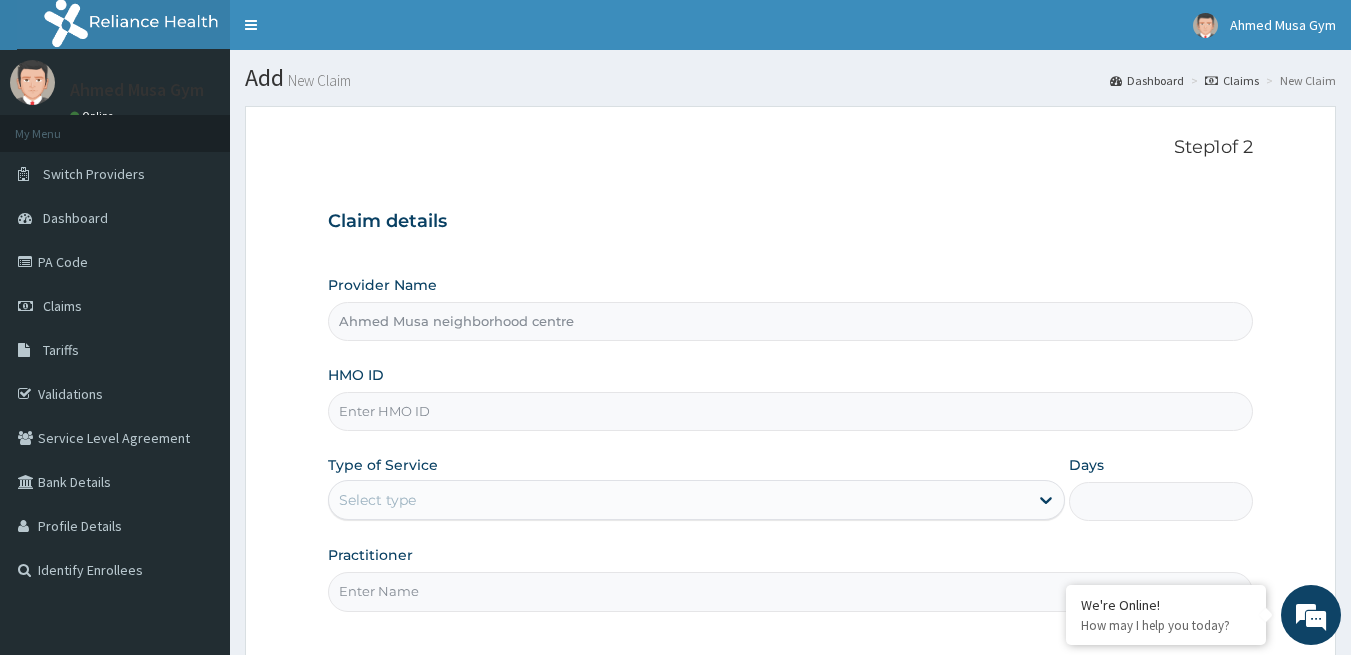 type on "1" 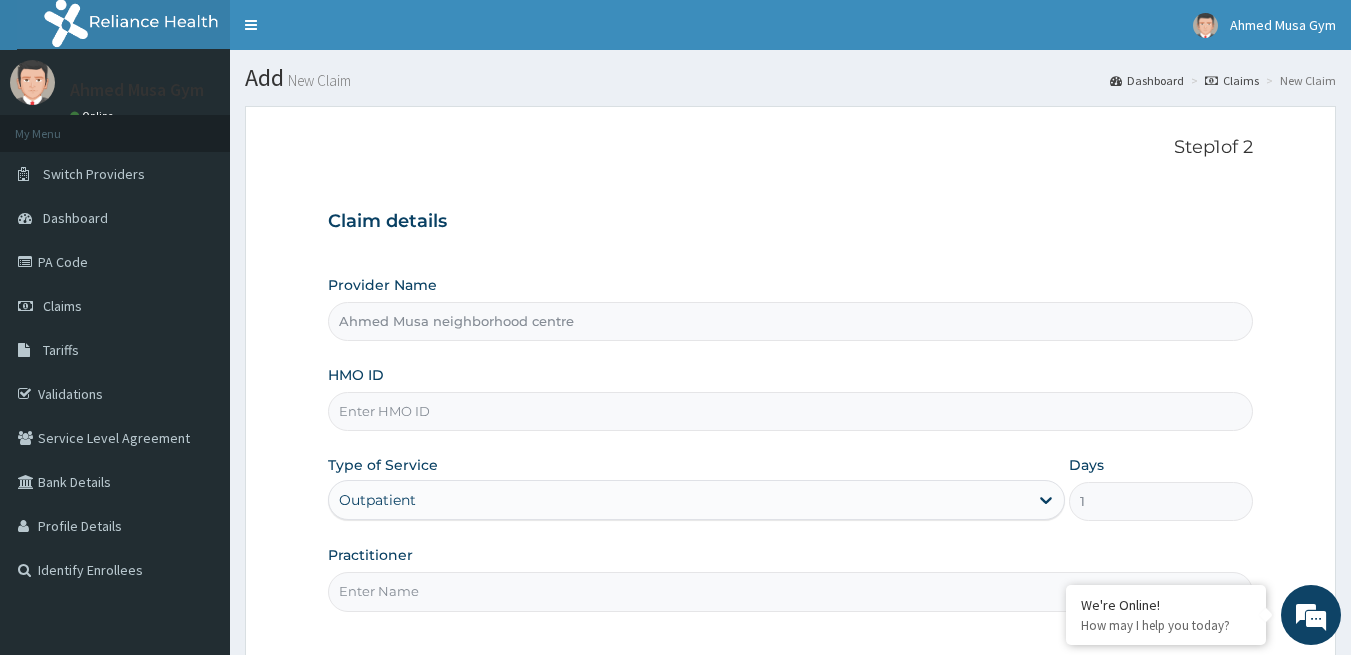 click on "HMO ID" at bounding box center [791, 411] 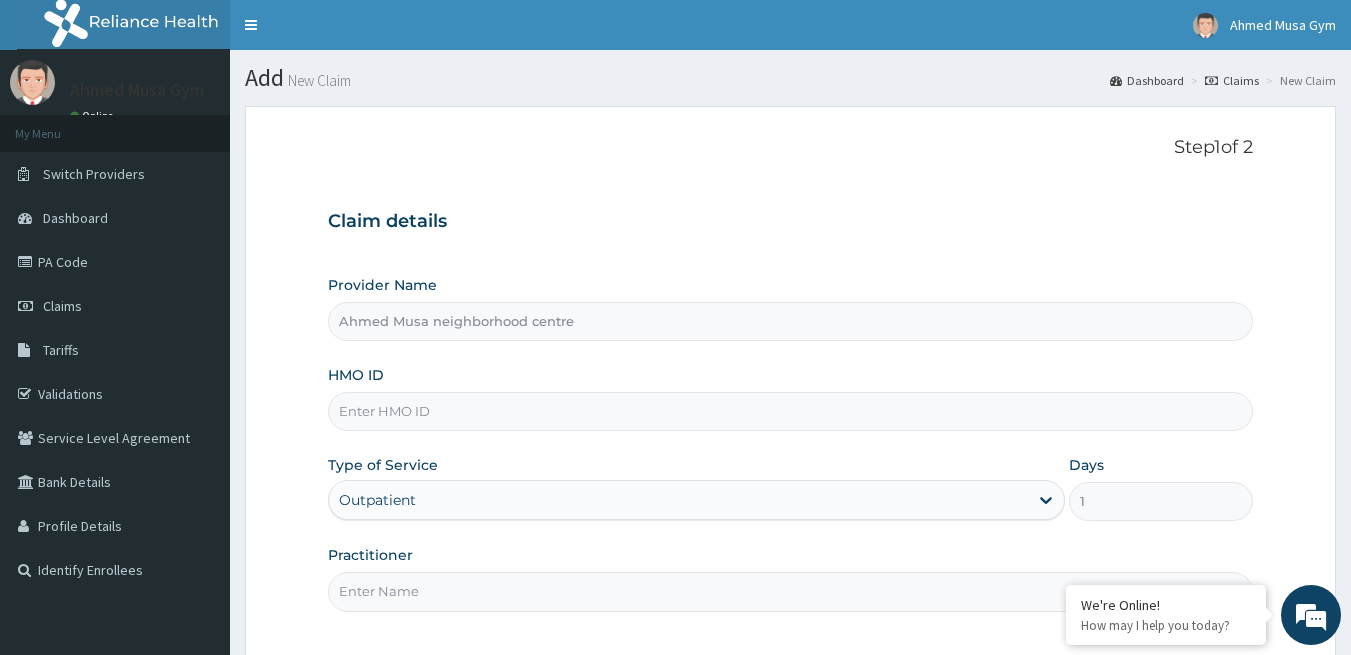 paste on "NTL/10021/A" 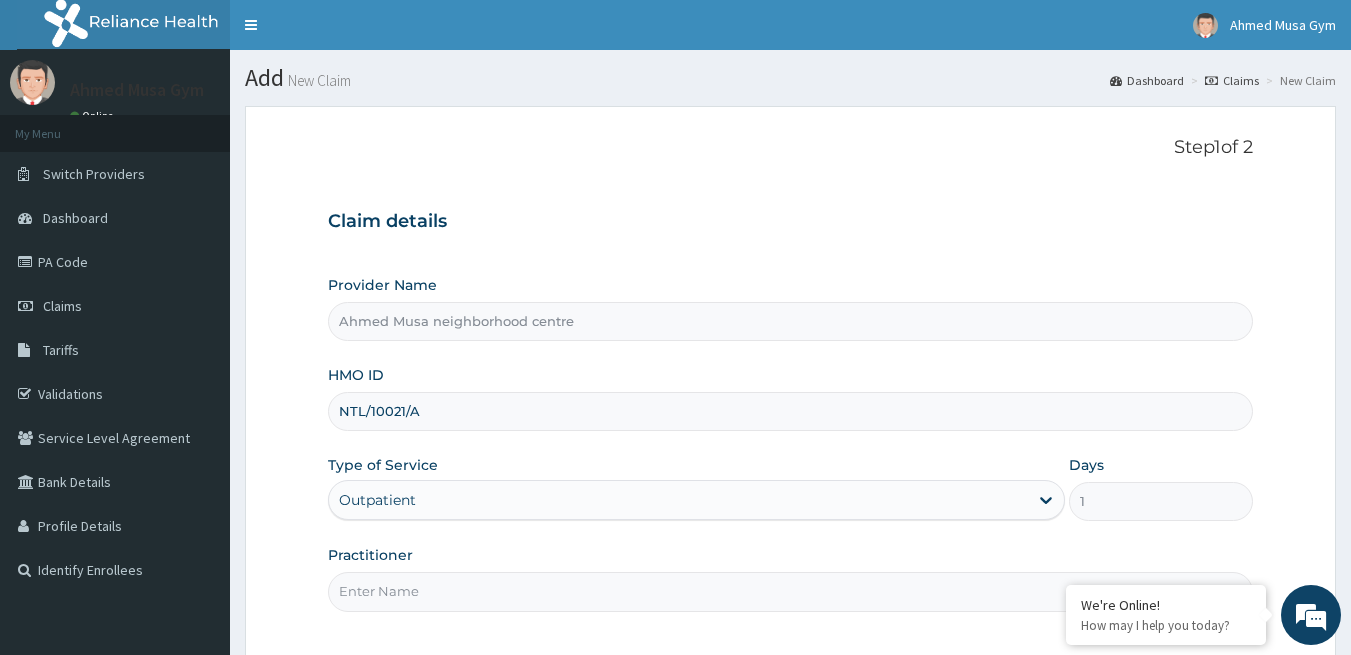 type on "NTL/10021/A" 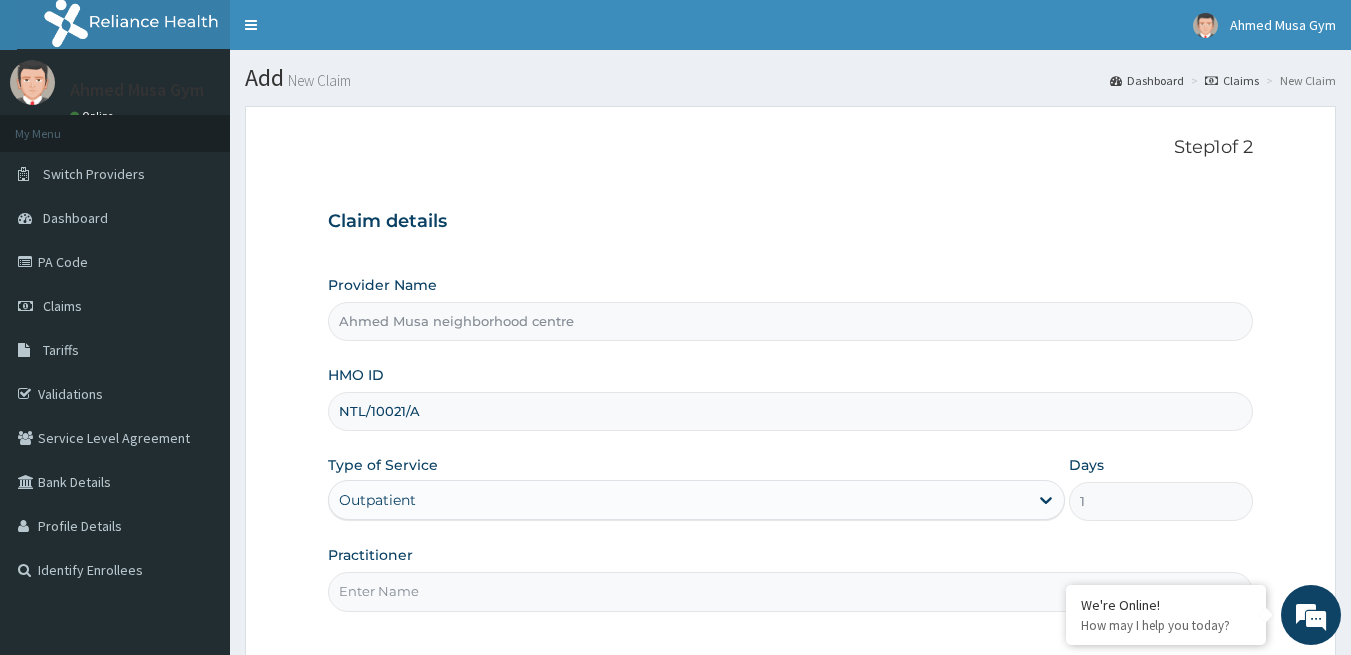 type on "[FIRST] [LAST]" 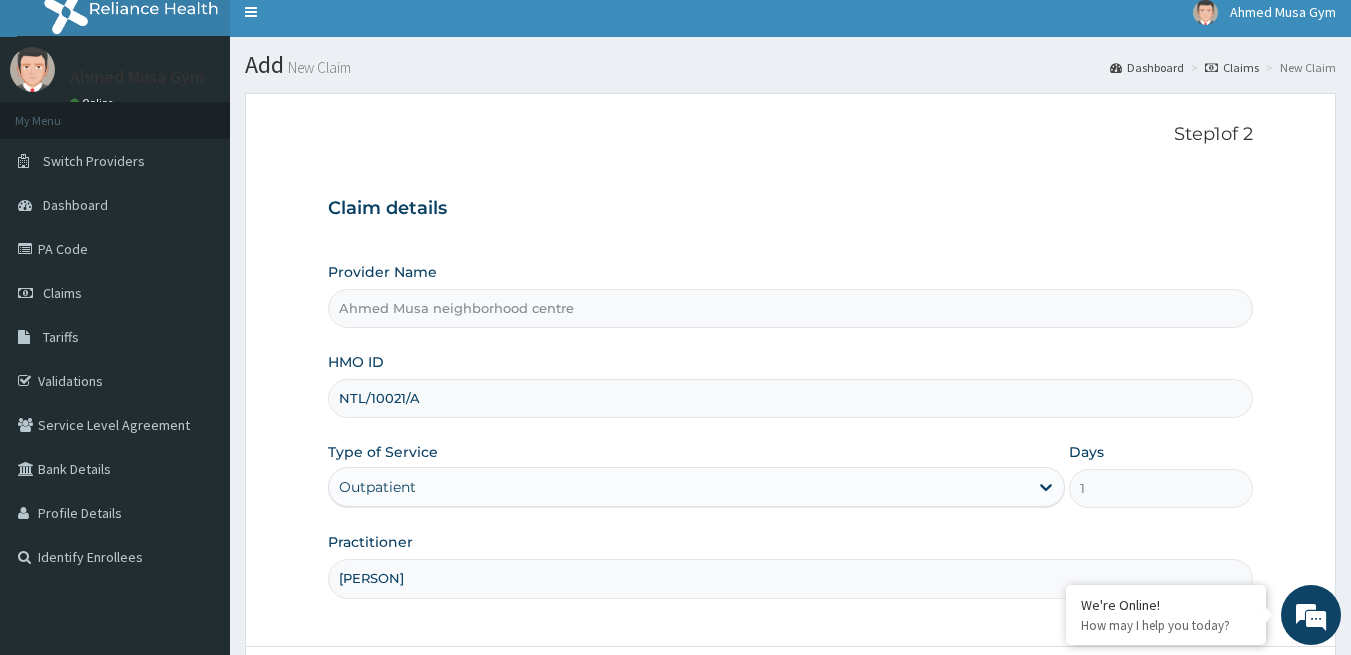 scroll, scrollTop: 23, scrollLeft: 0, axis: vertical 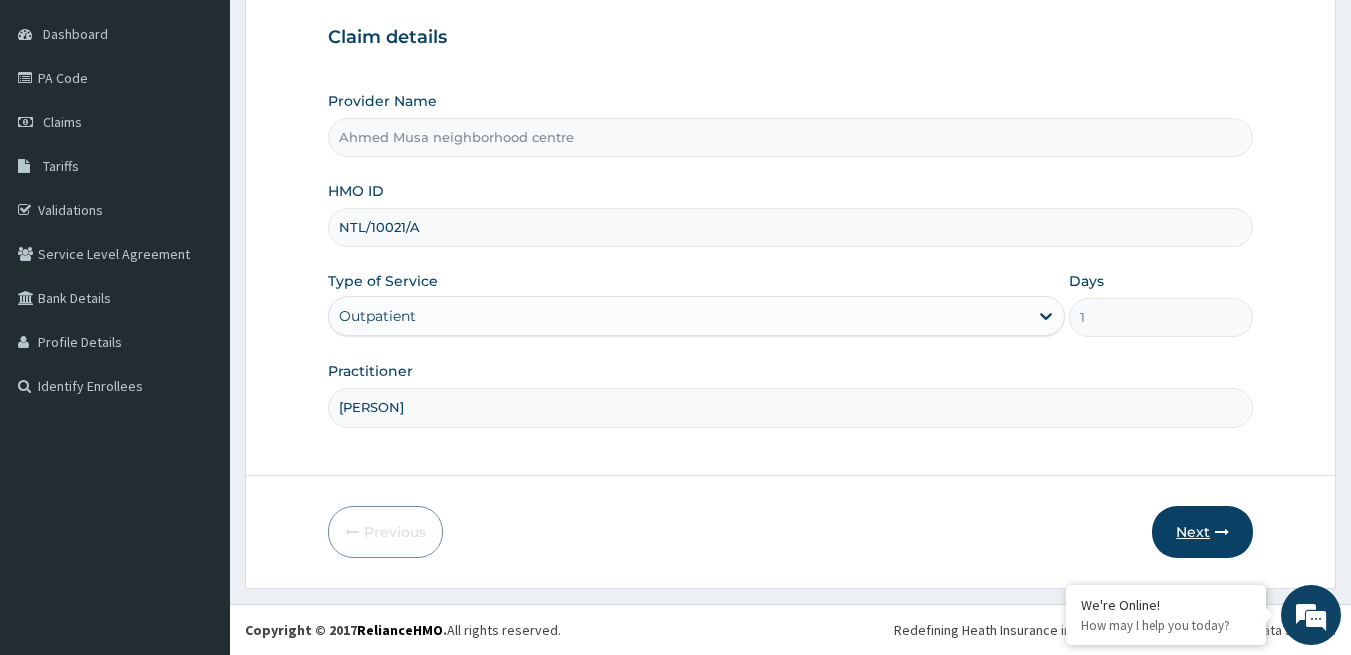 click on "Next" at bounding box center [1202, 532] 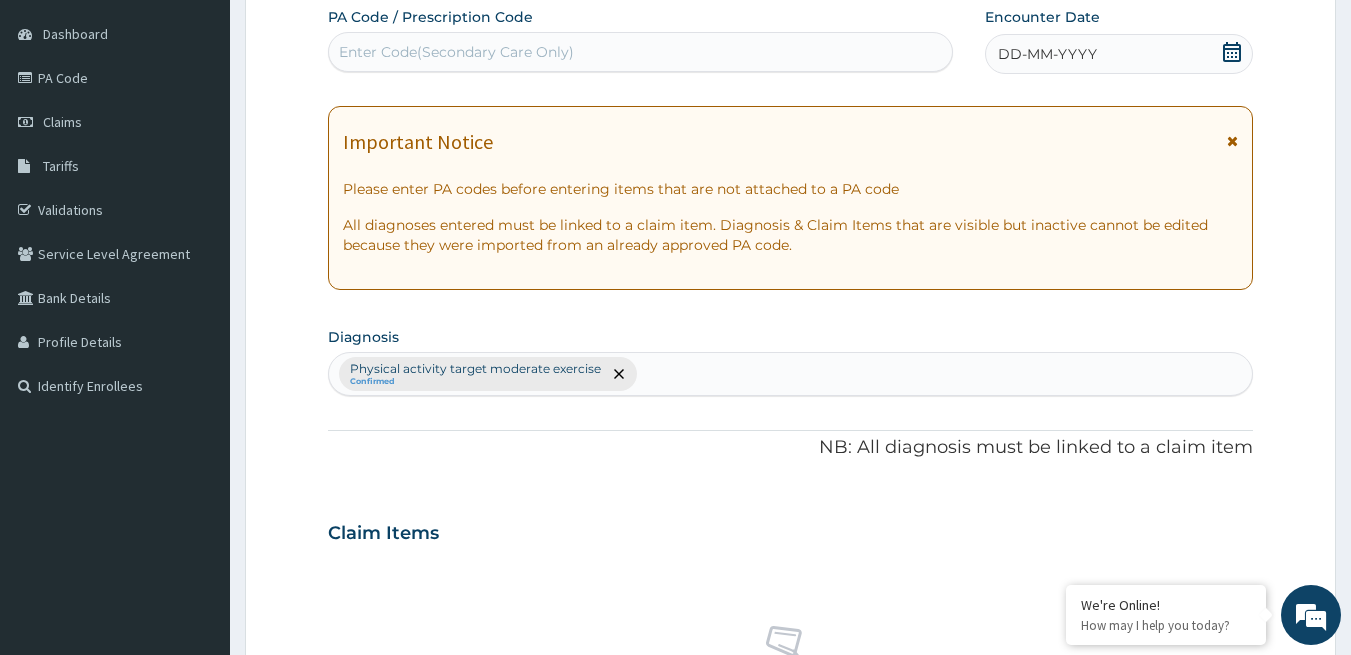 click on "Enter Code(Secondary Care Only)" at bounding box center (456, 52) 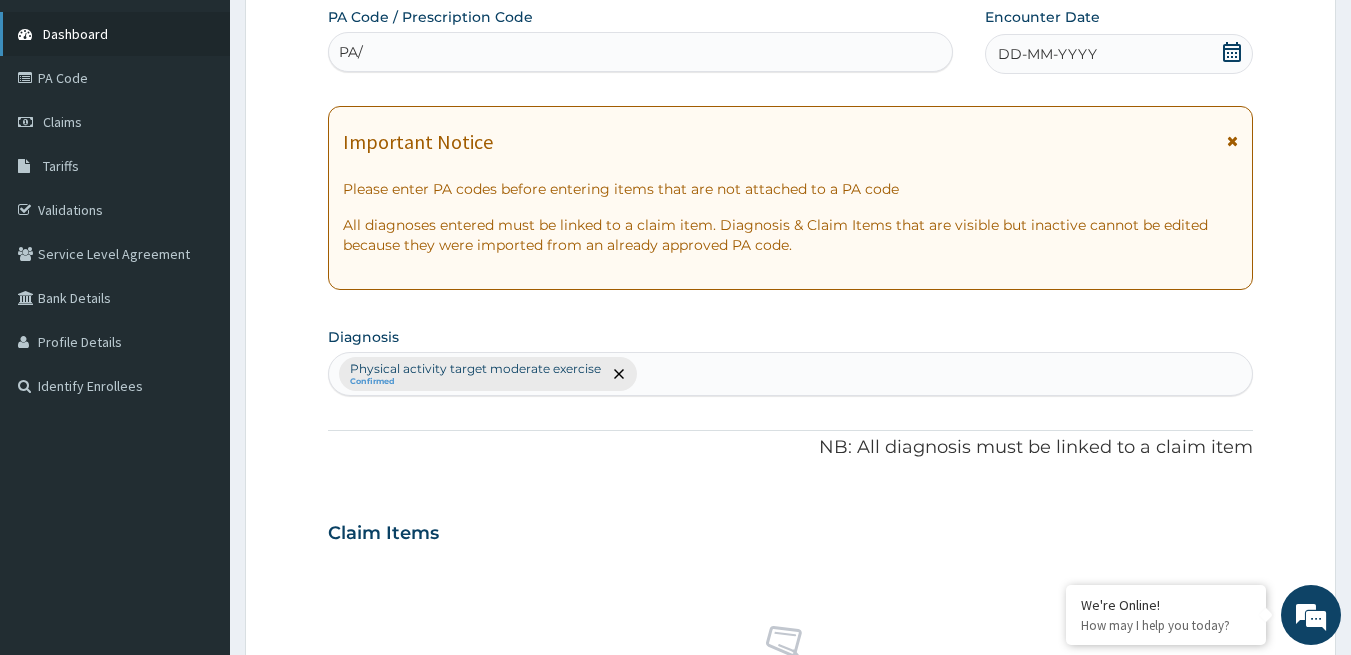 type on "PA/" 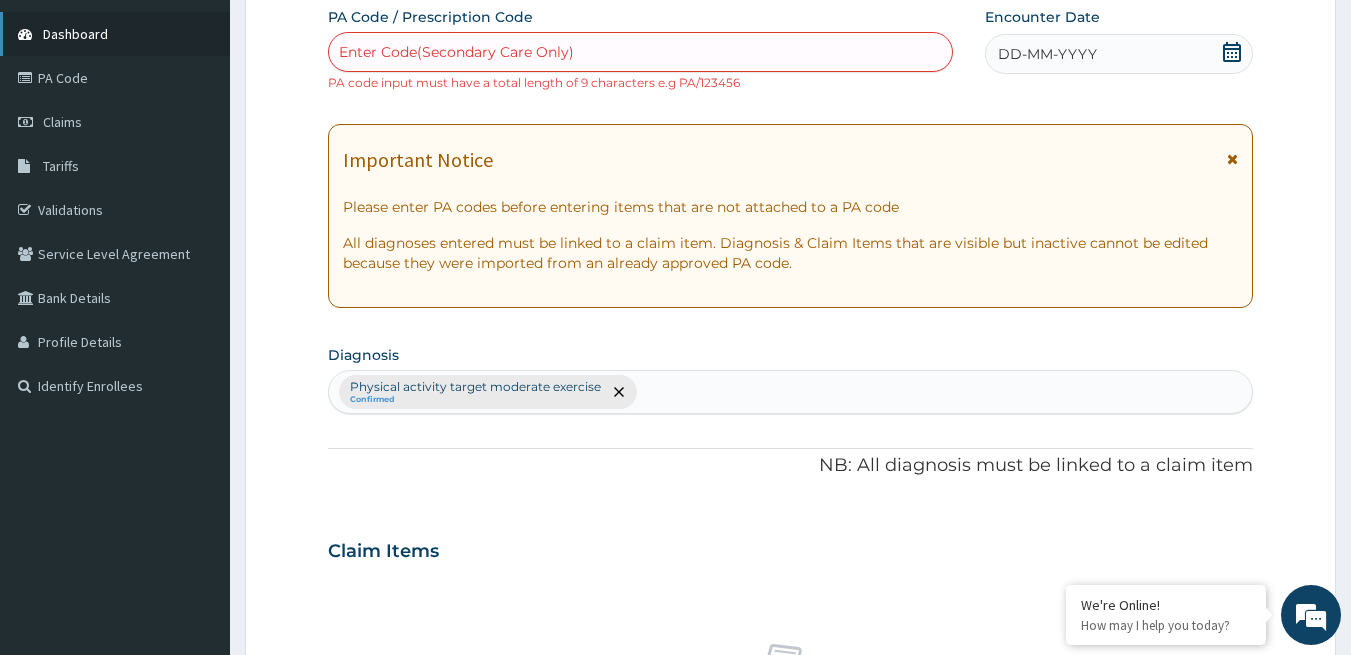 click on "Dashboard" at bounding box center [75, 34] 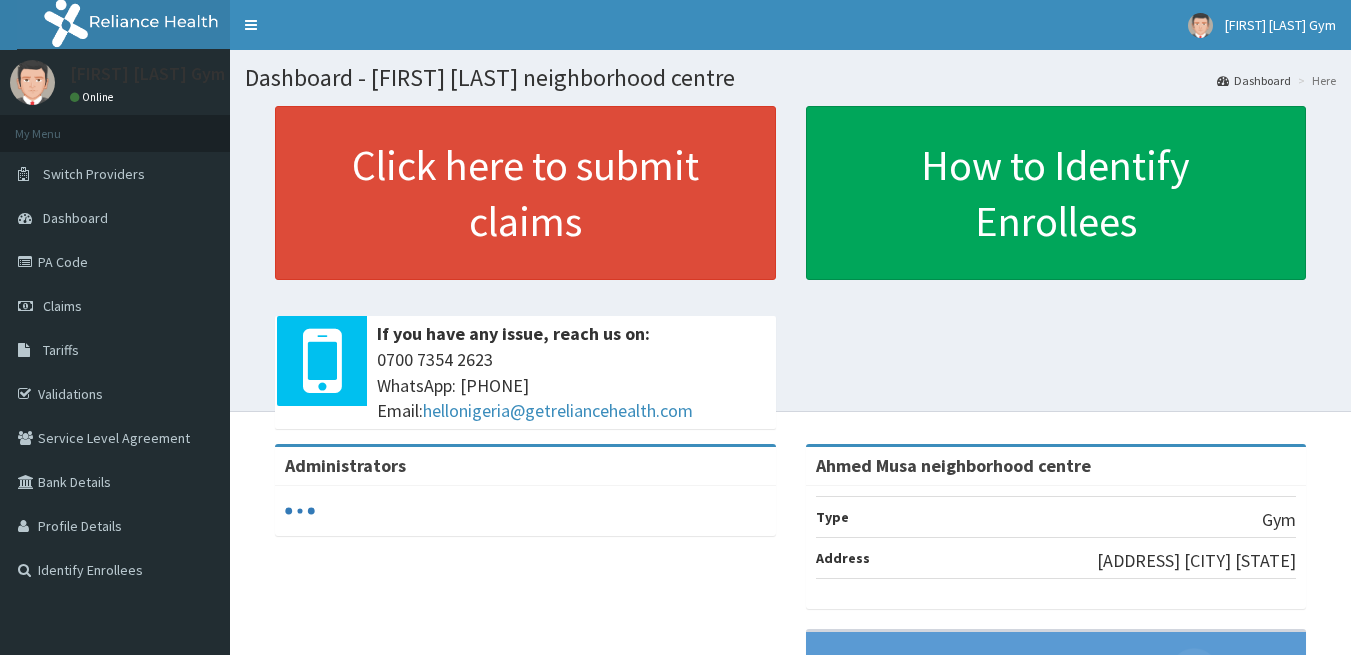 scroll, scrollTop: 0, scrollLeft: 0, axis: both 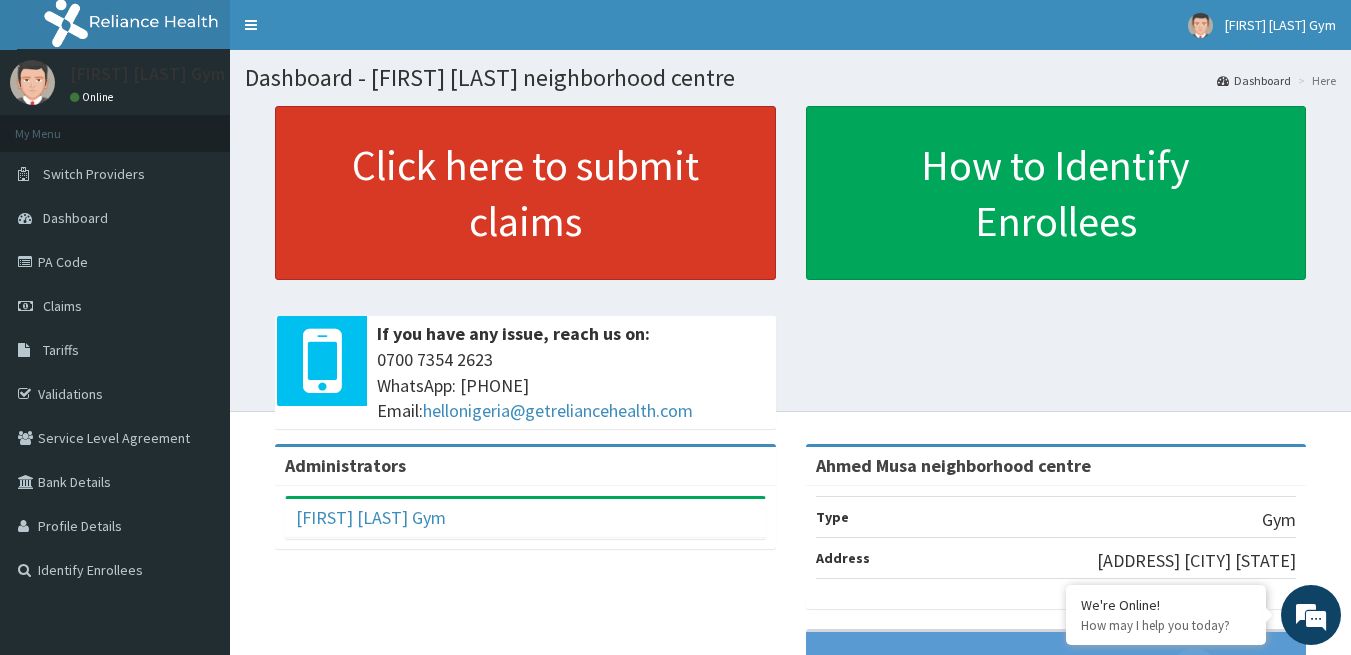 click on "Click here to submit claims" at bounding box center (525, 193) 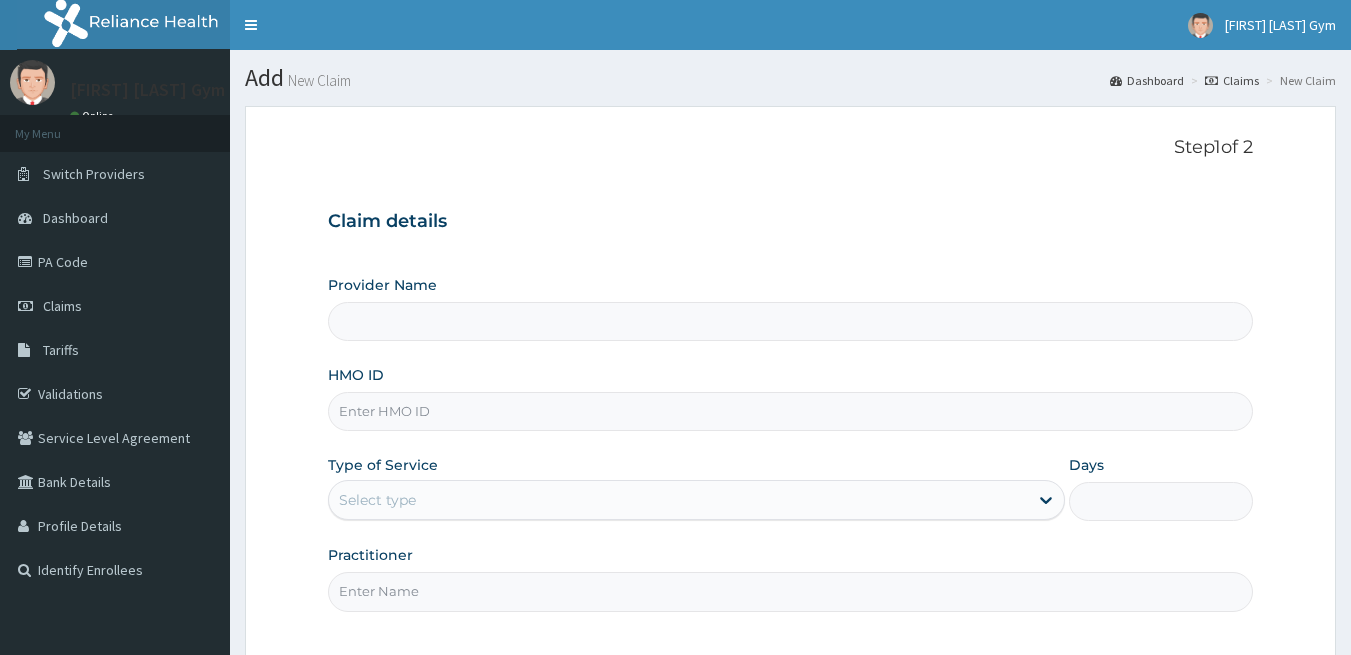 scroll, scrollTop: 0, scrollLeft: 0, axis: both 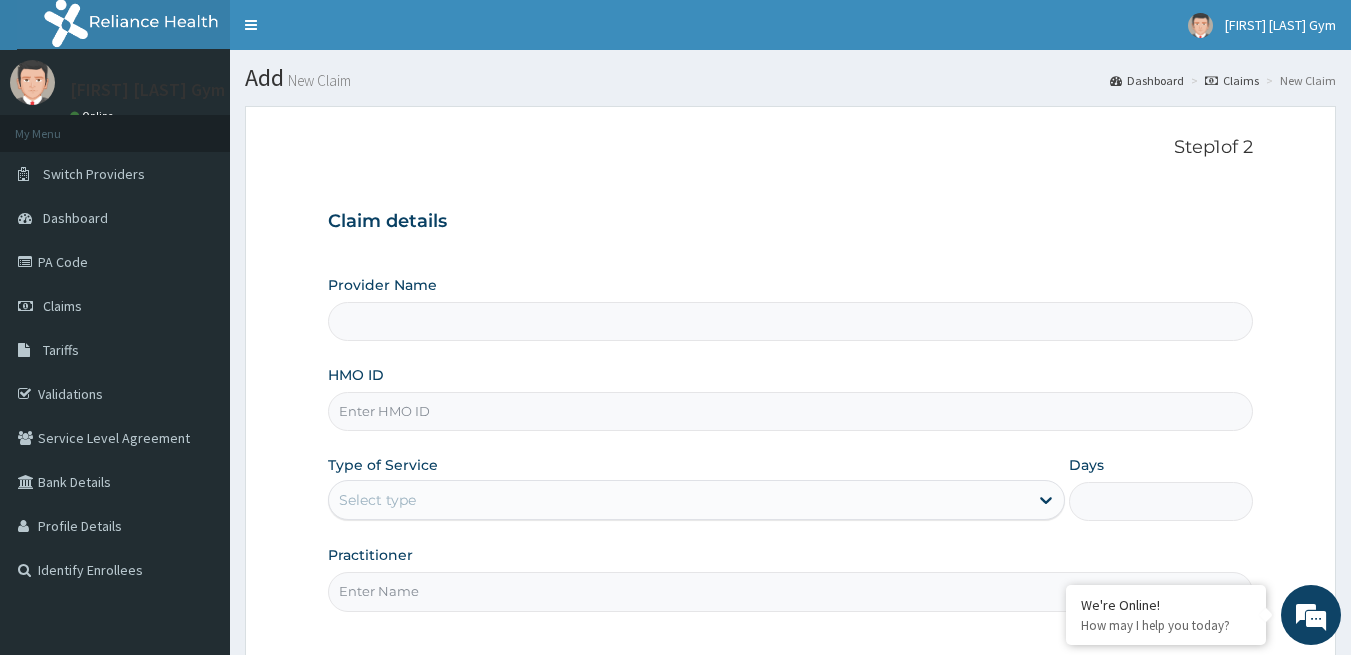 type on "Ahmed Musa neighborhood centre" 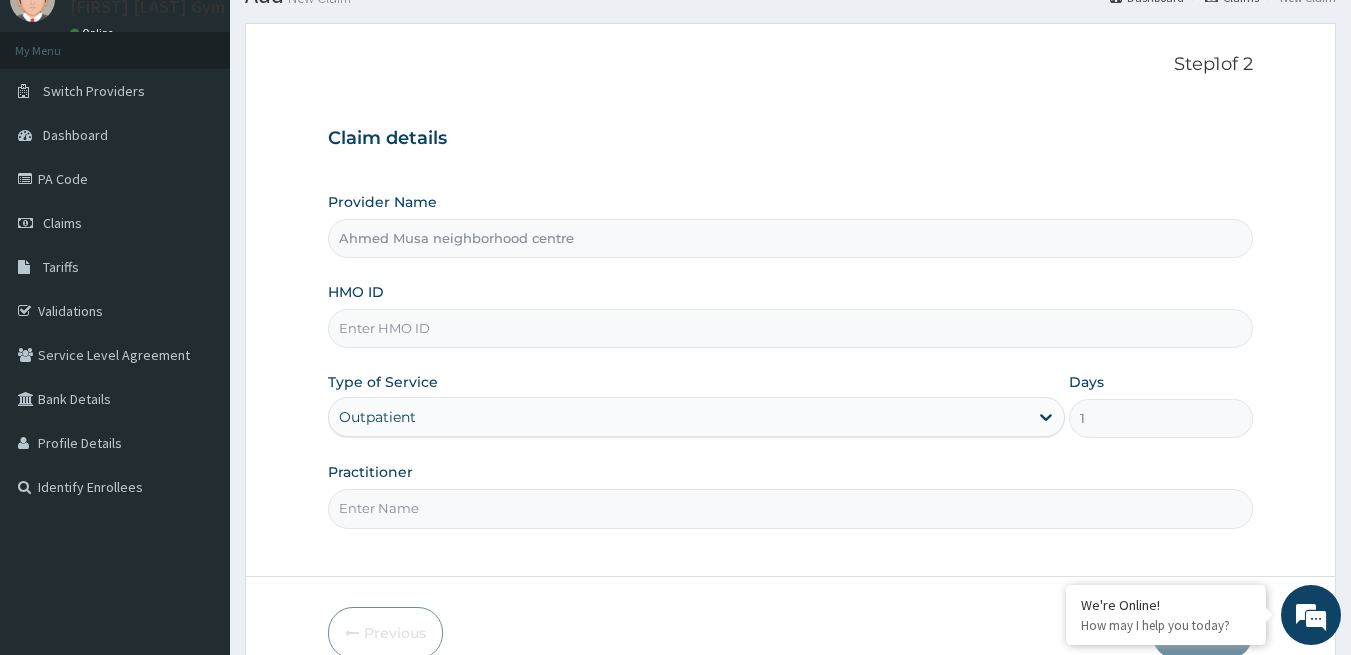 scroll, scrollTop: 93, scrollLeft: 0, axis: vertical 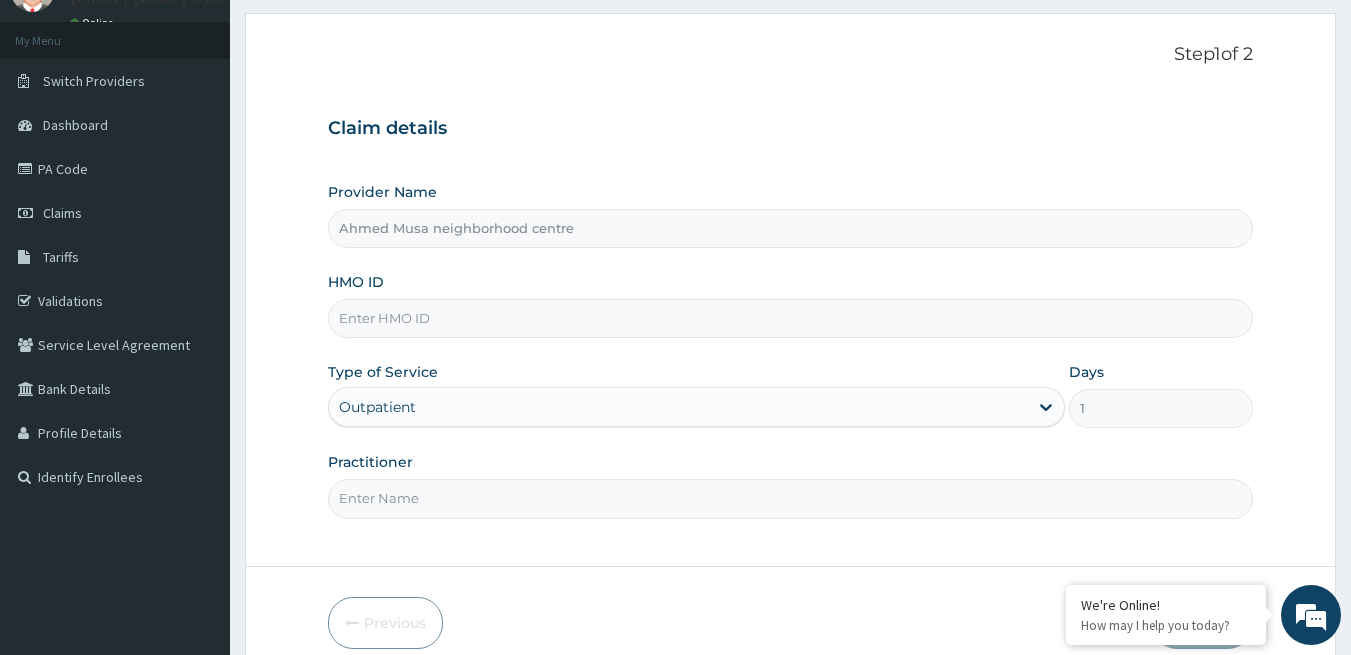 click on "HMO ID" at bounding box center (791, 318) 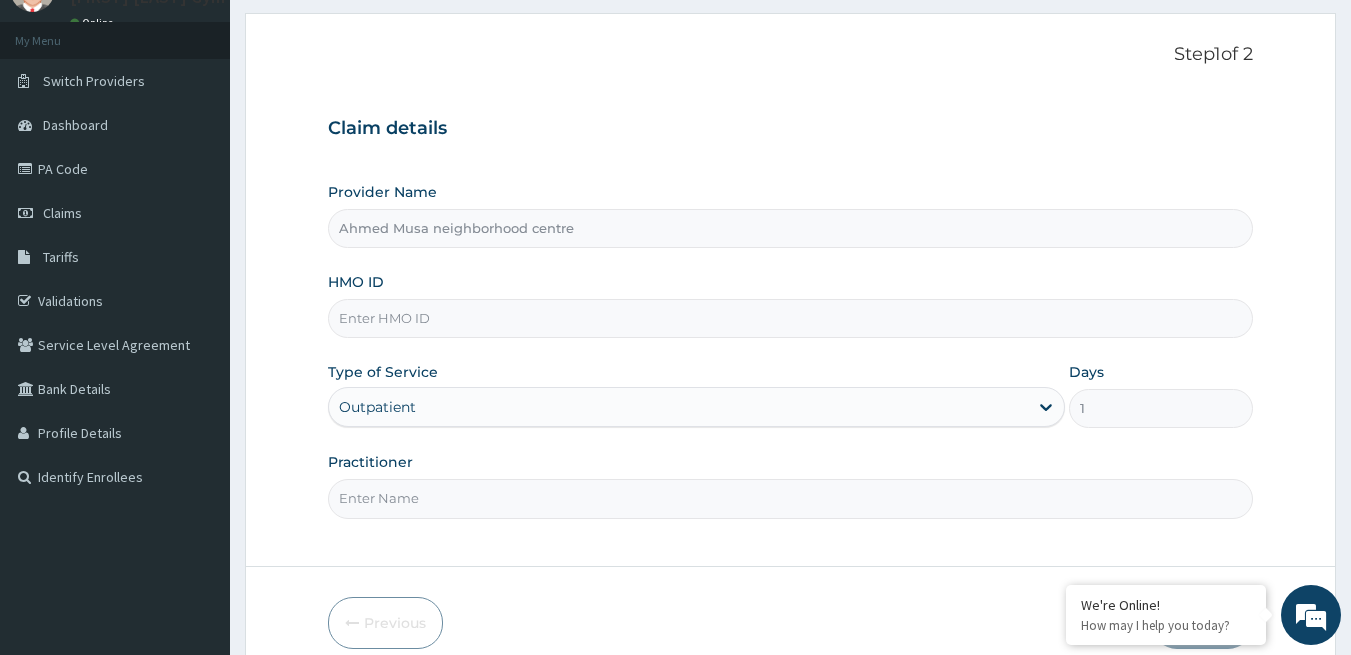 scroll, scrollTop: 0, scrollLeft: 0, axis: both 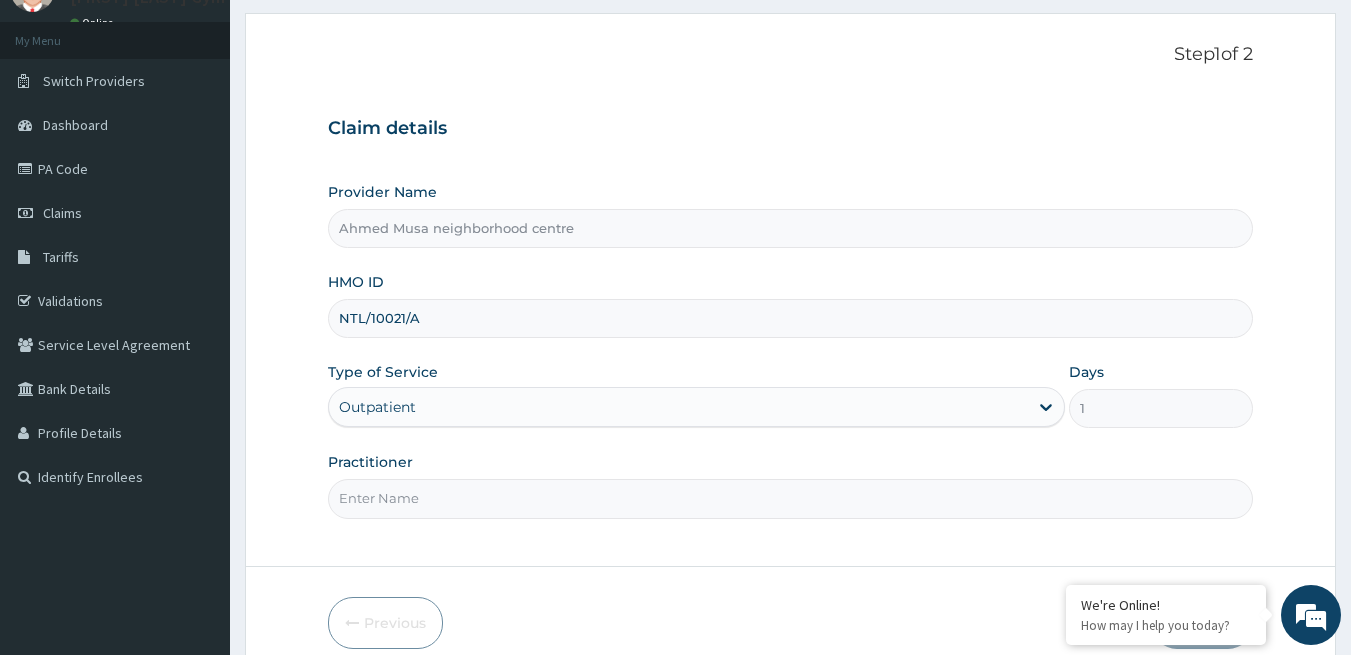 type on "NTL/10021/A" 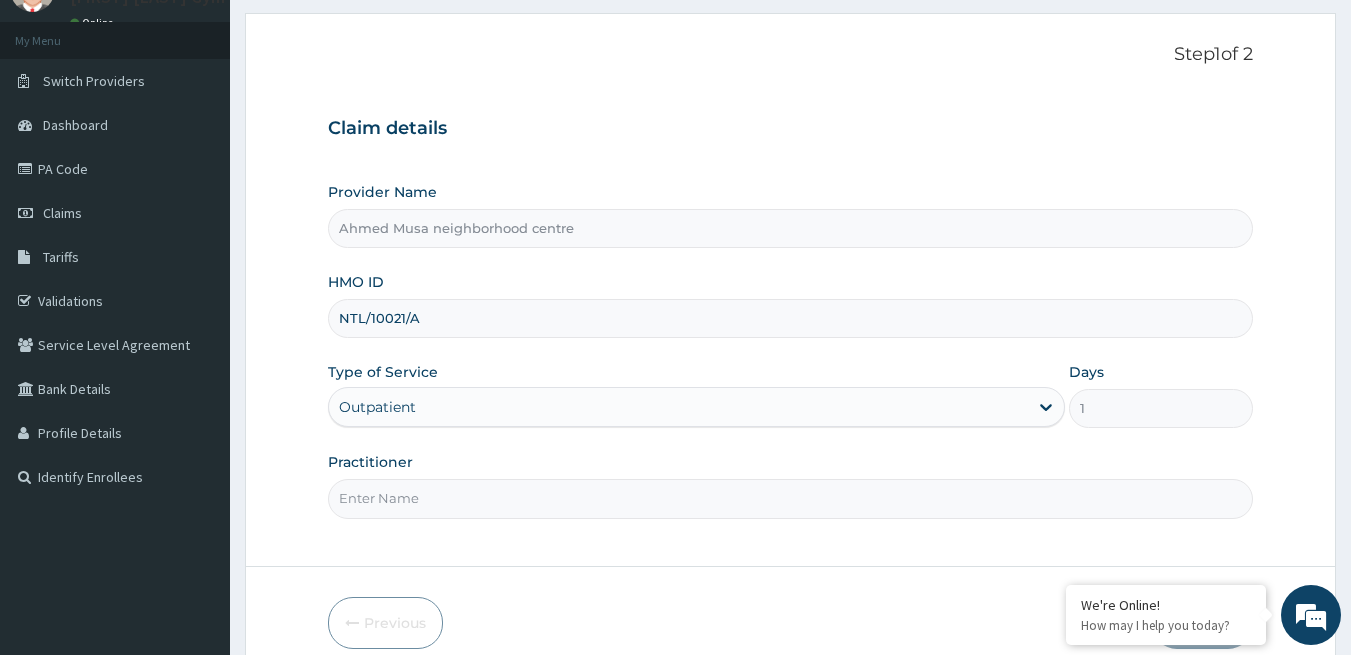 type on "[FIRST] [LAST]" 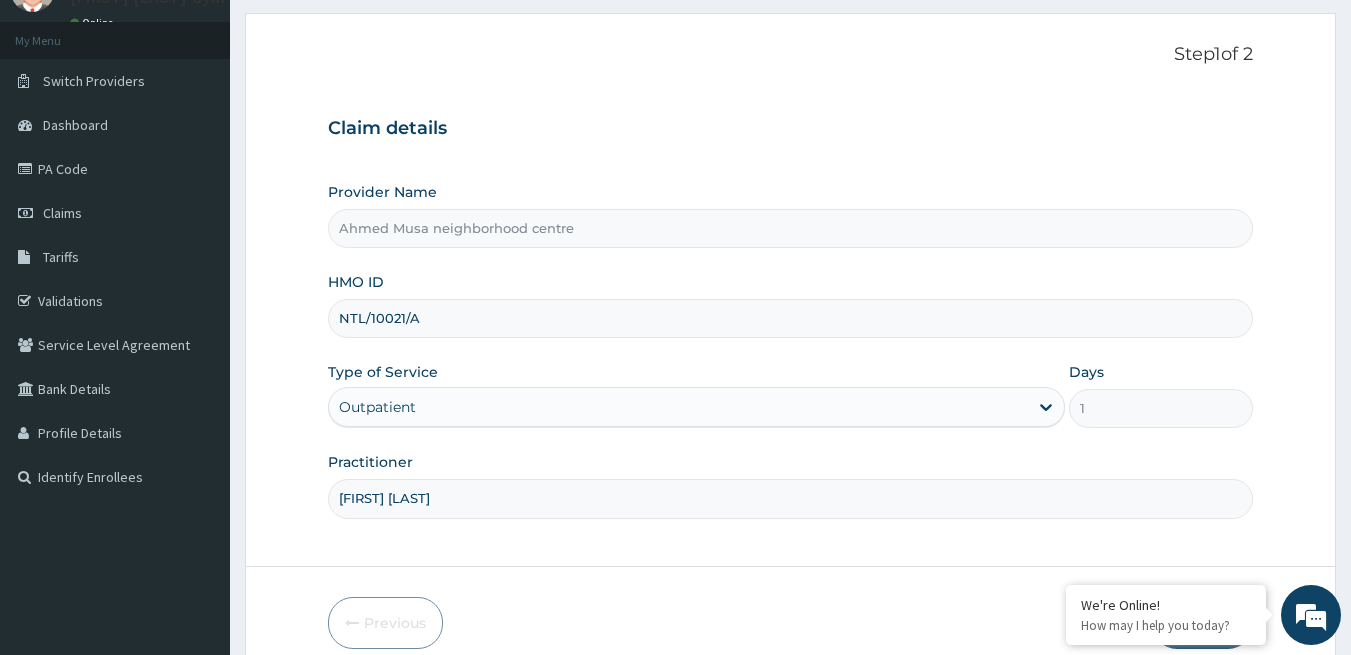 click on "Previous   Next" at bounding box center [791, 623] 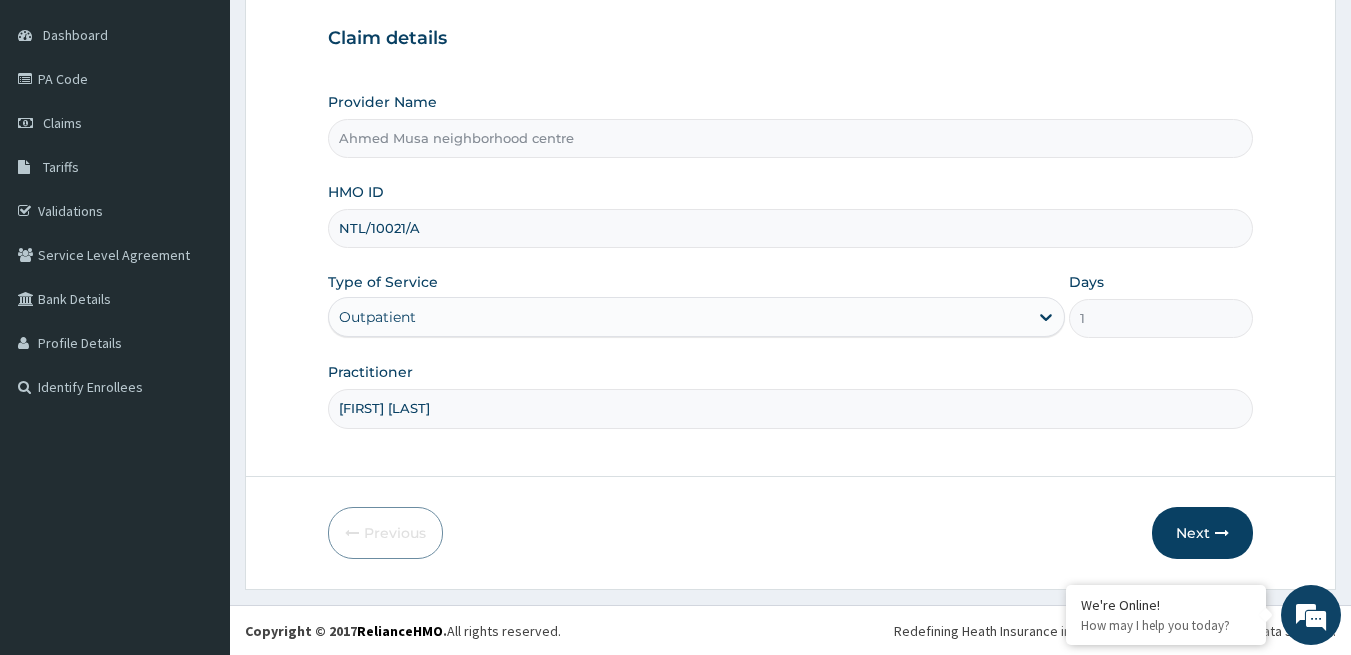 scroll, scrollTop: 184, scrollLeft: 0, axis: vertical 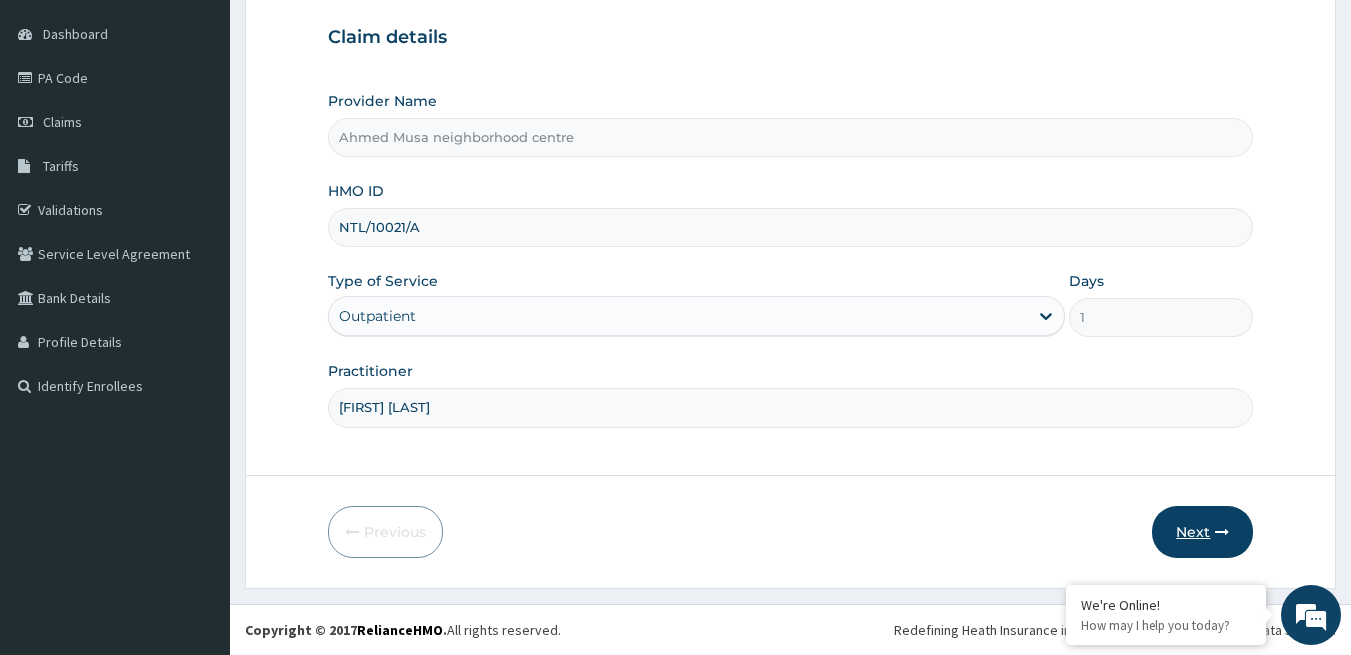 click on "Next" at bounding box center [1202, 532] 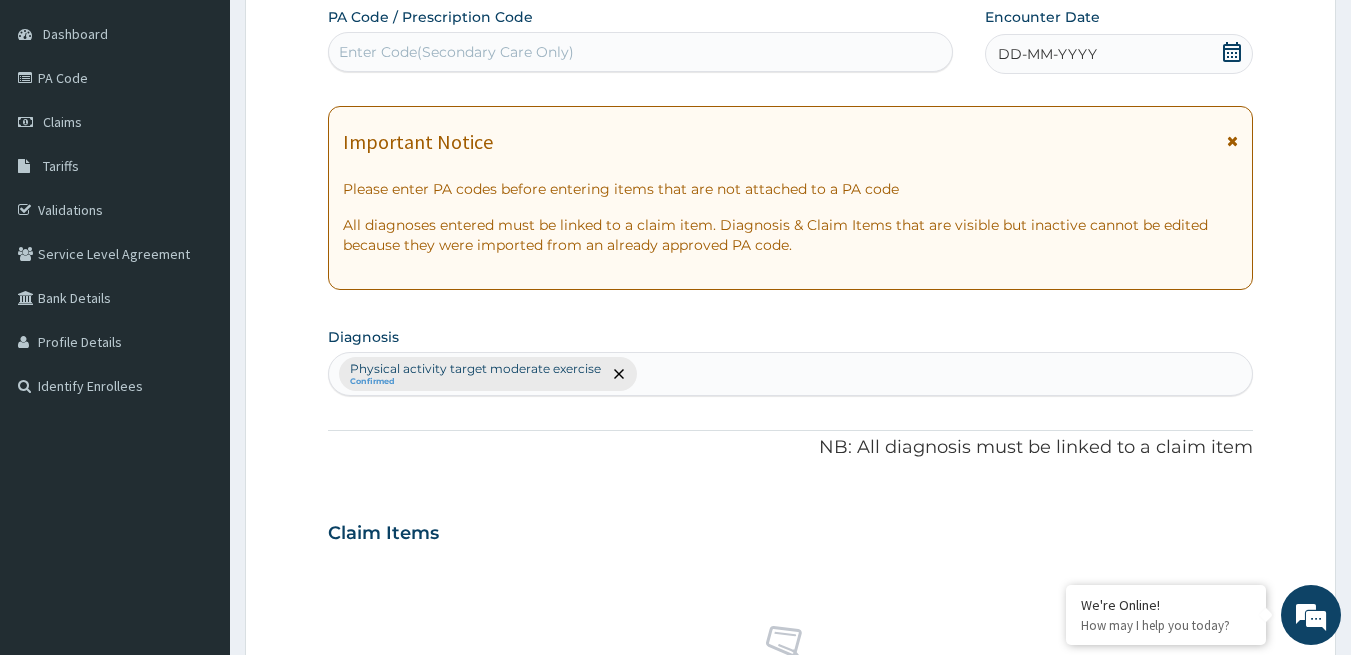 click on "Enter Code(Secondary Care Only)" at bounding box center (456, 52) 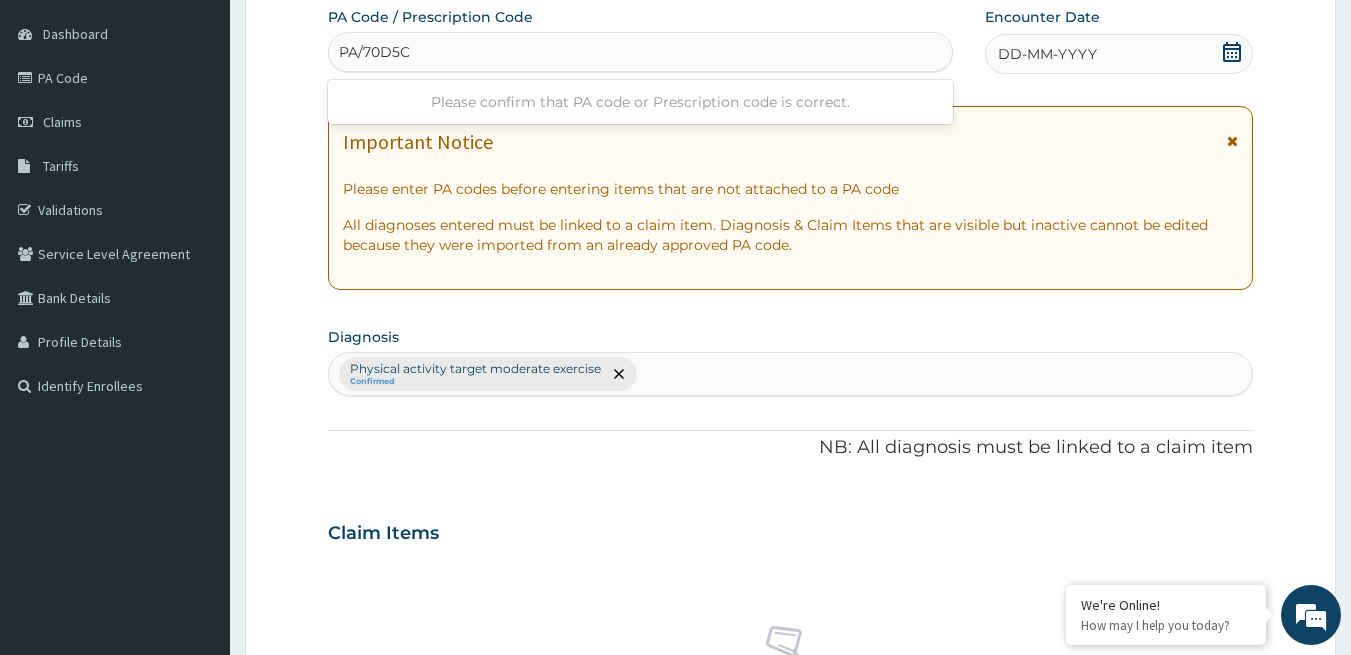 type on "PA/70D5C8" 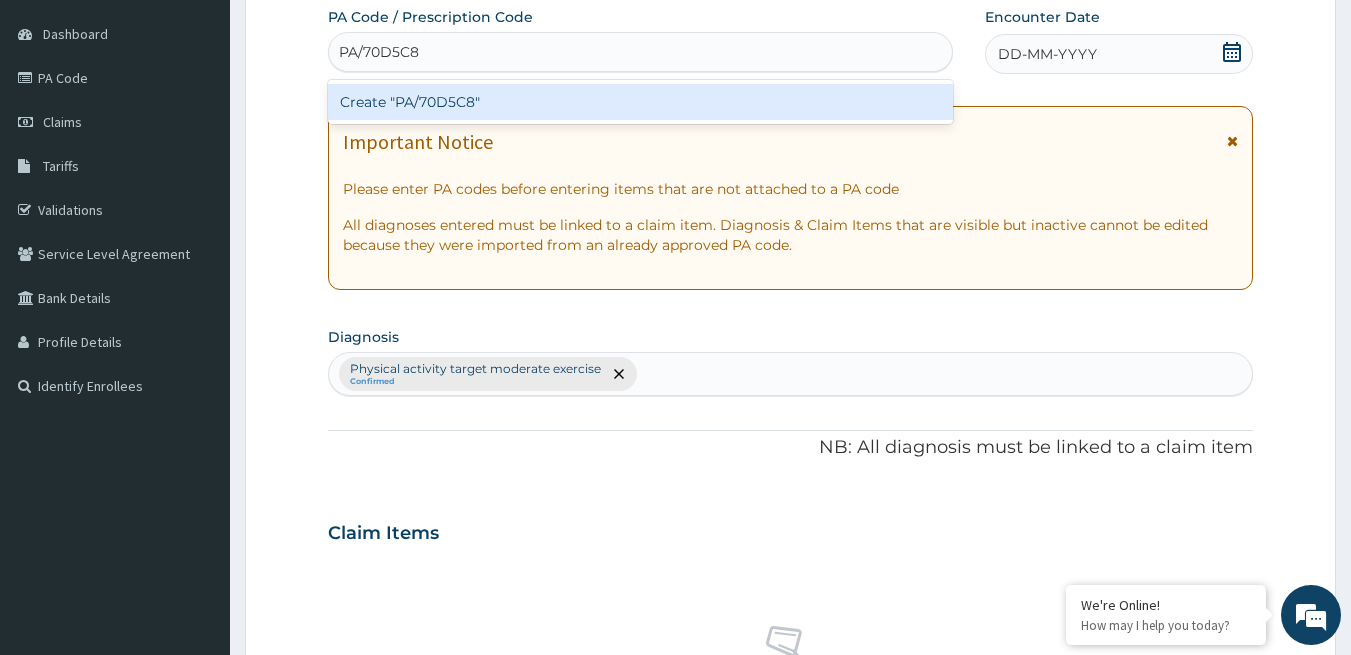 click on "Create "PA/70D5C8"" at bounding box center (641, 102) 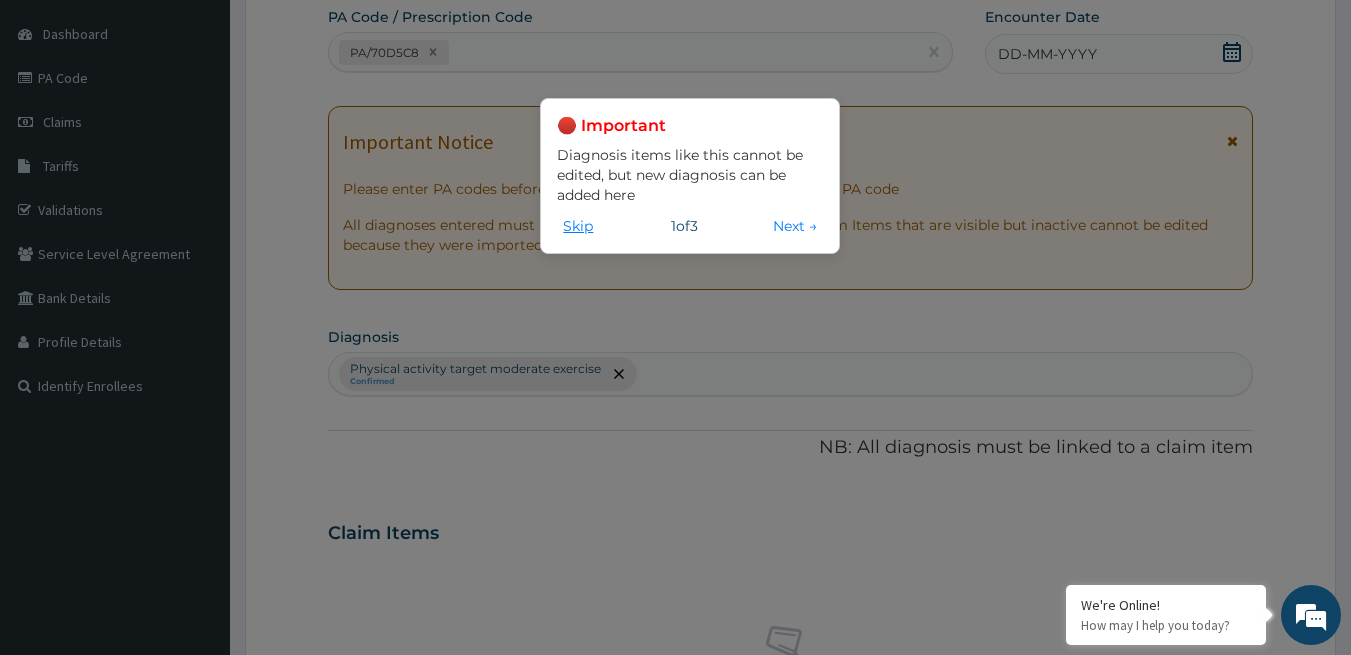 click on "Skip" at bounding box center (578, 226) 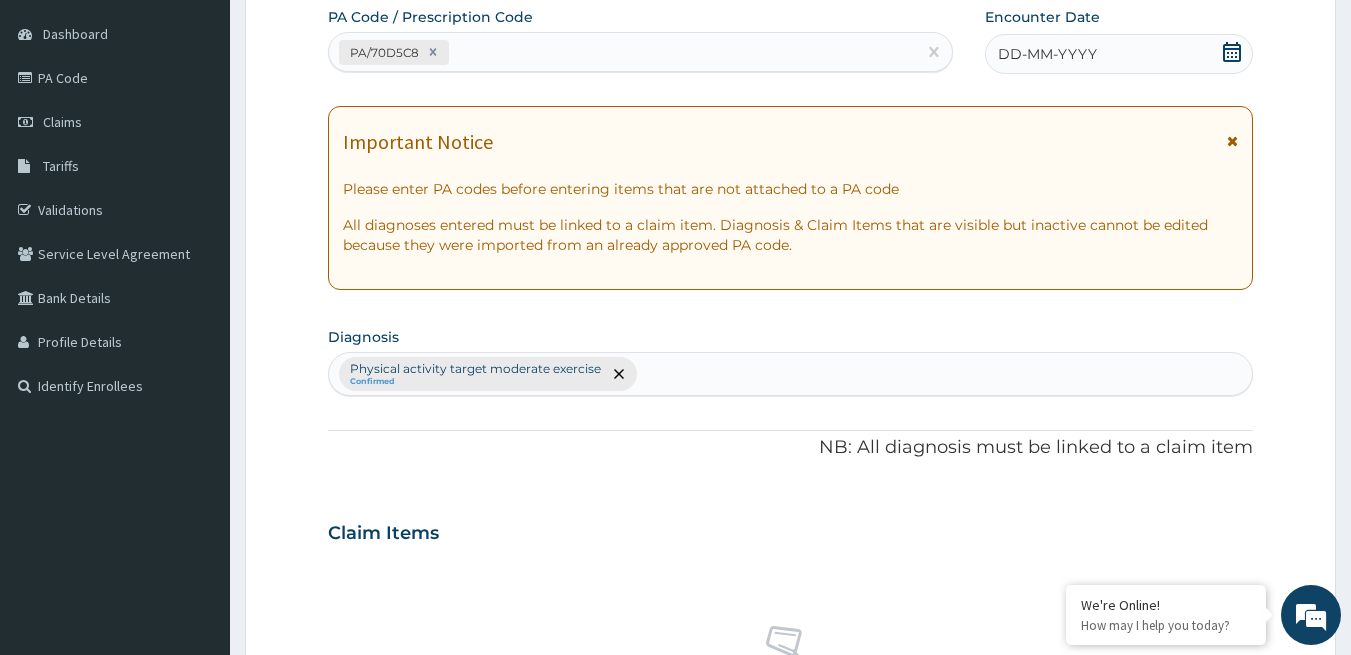 click on "DD-MM-YYYY" at bounding box center (1047, 54) 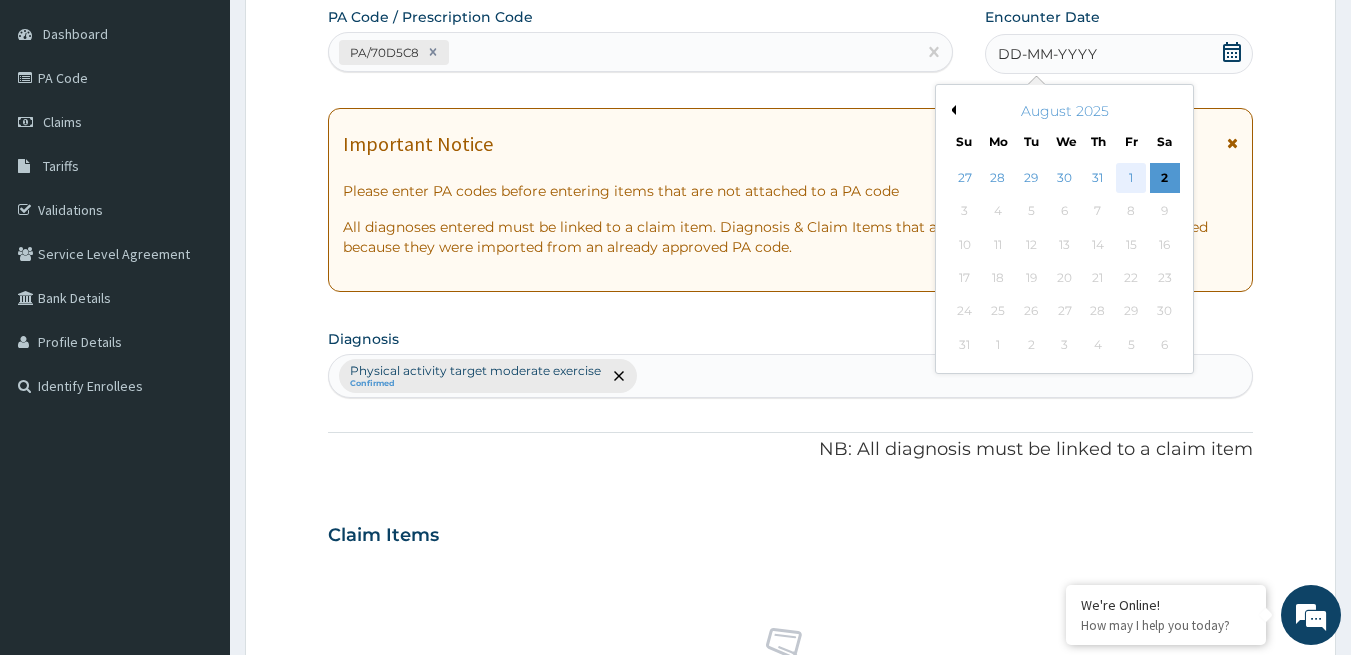 click on "1" at bounding box center [1131, 178] 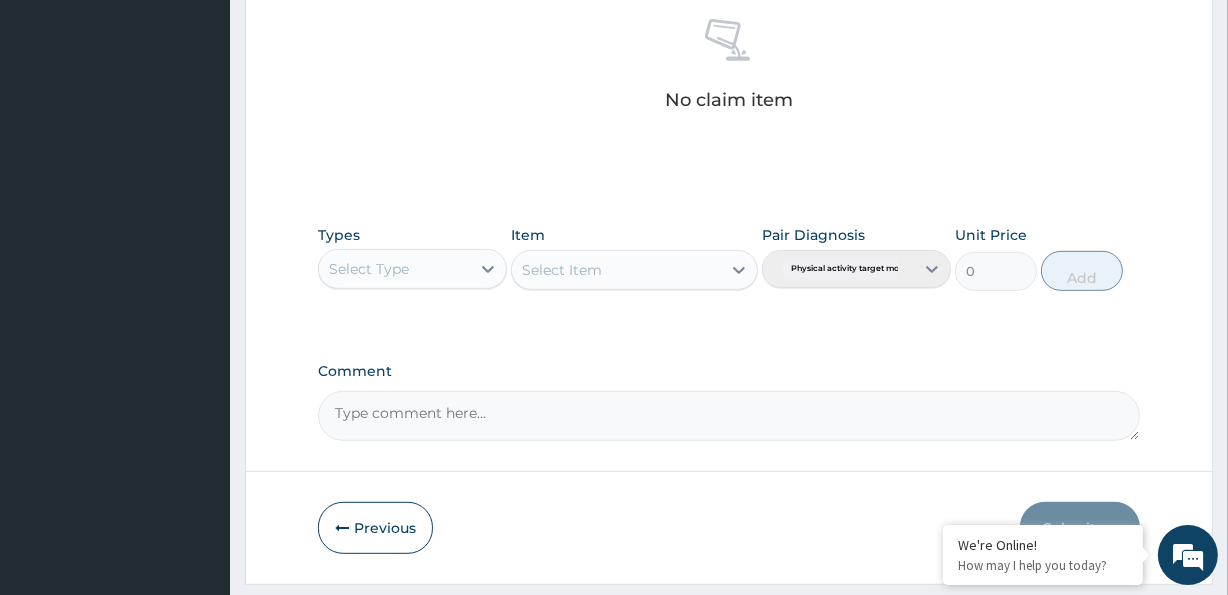 scroll, scrollTop: 772, scrollLeft: 0, axis: vertical 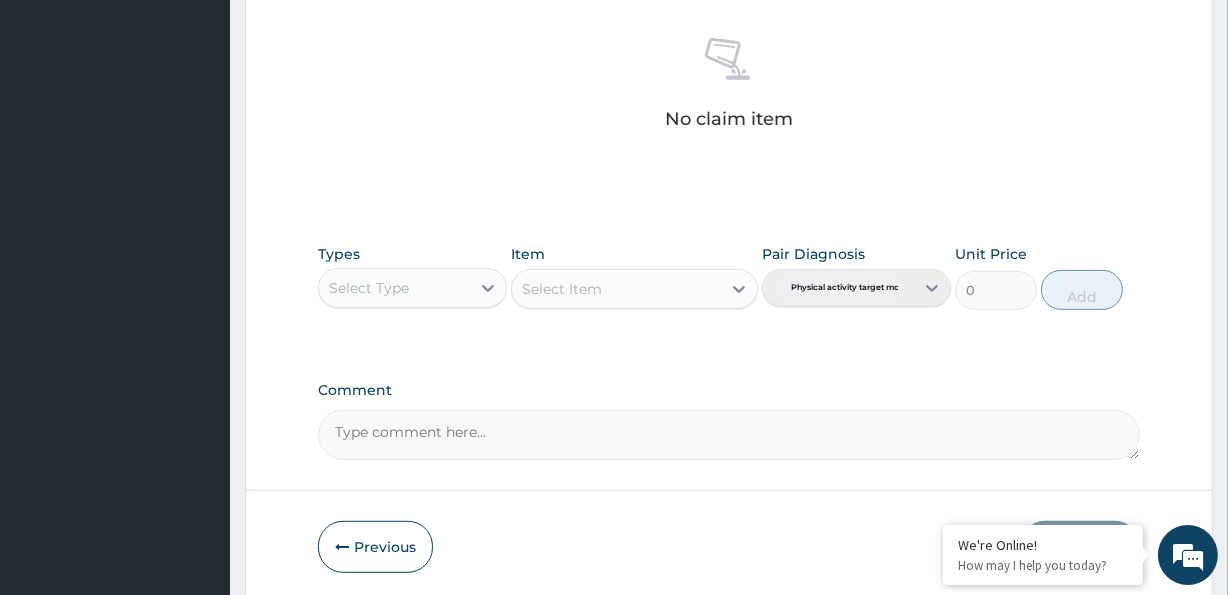 drag, startPoint x: 512, startPoint y: 427, endPoint x: 381, endPoint y: 284, distance: 193.93298 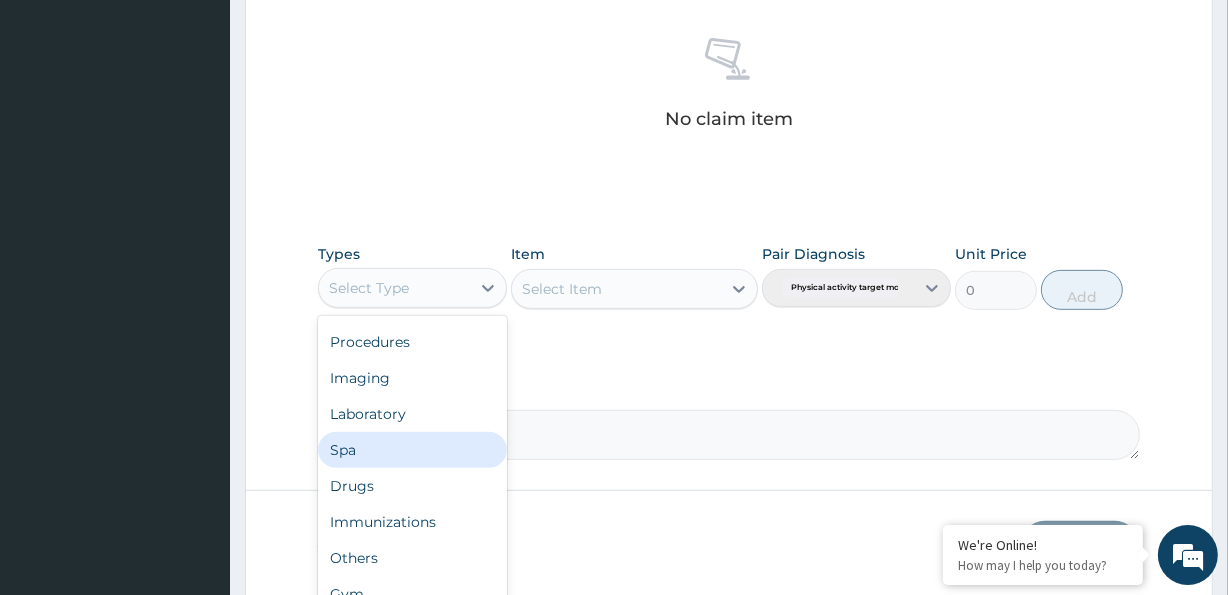 scroll, scrollTop: 67, scrollLeft: 0, axis: vertical 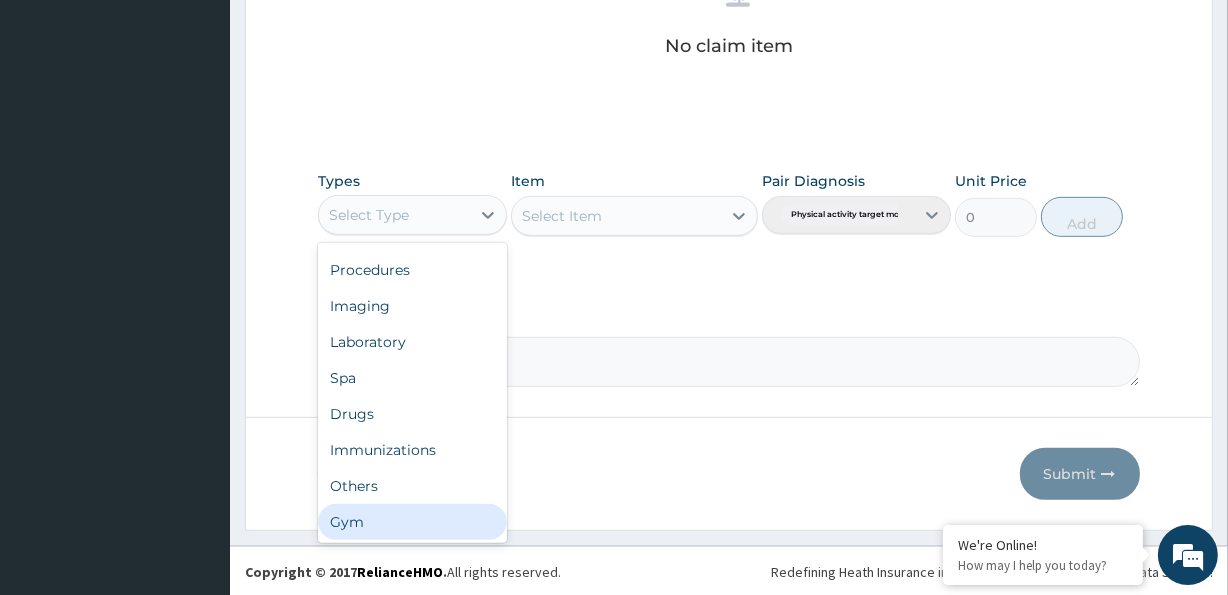 click on "Dental Optical Procedures Imaging Laboratory Spa Drugs Immunizations Others Gym" at bounding box center [412, 393] 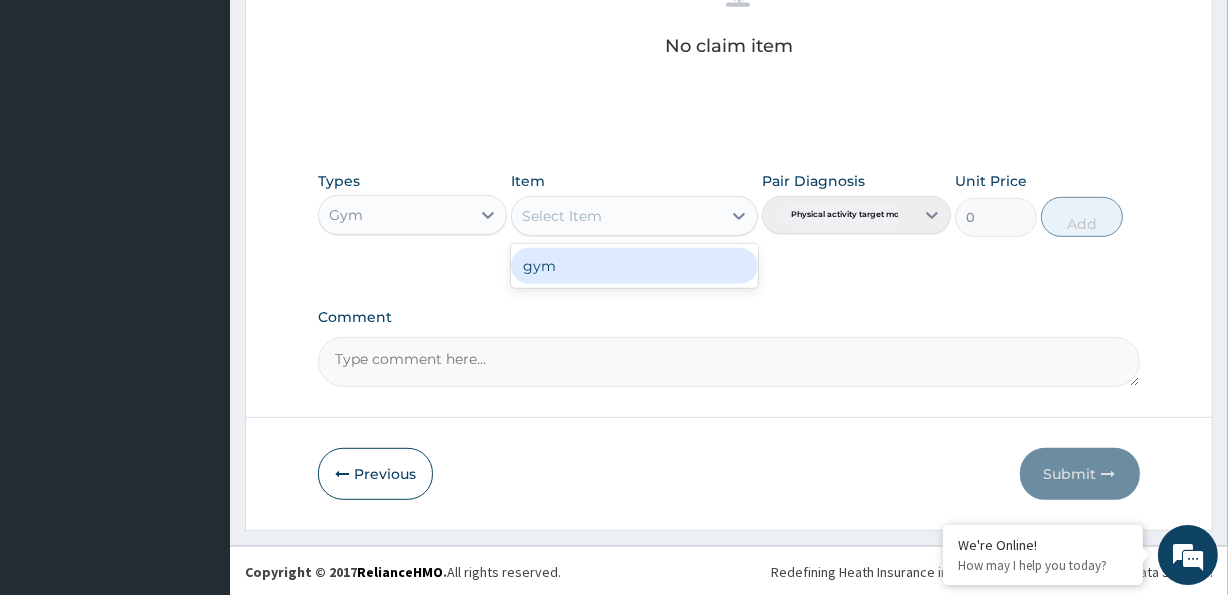 click on "Select Item" at bounding box center [562, 216] 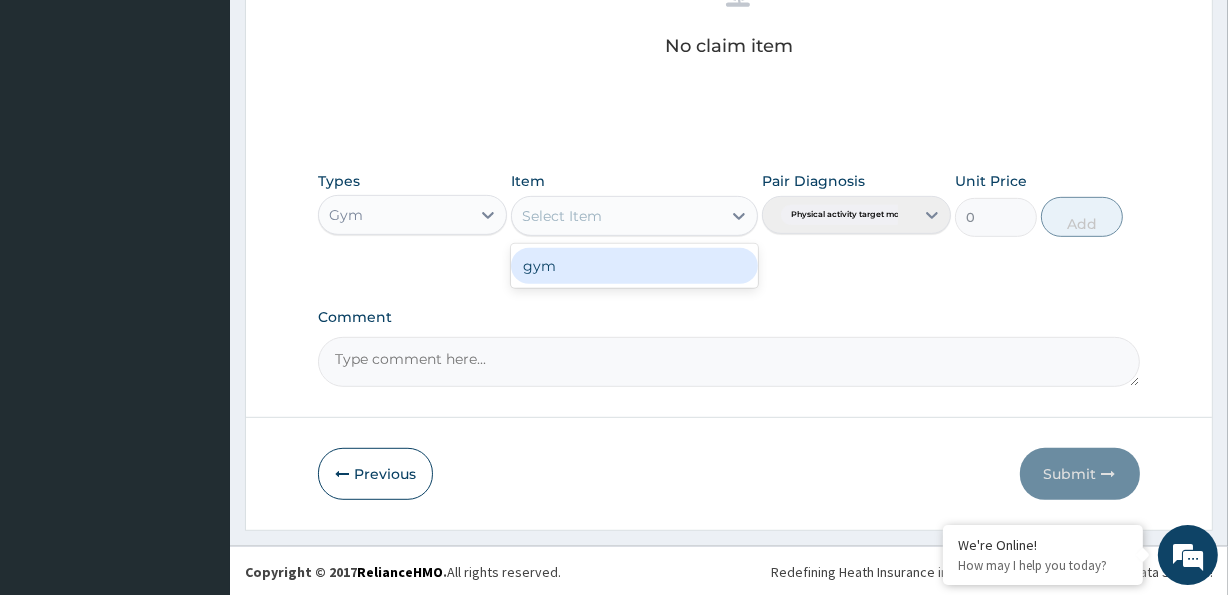 click on "gym" at bounding box center (634, 266) 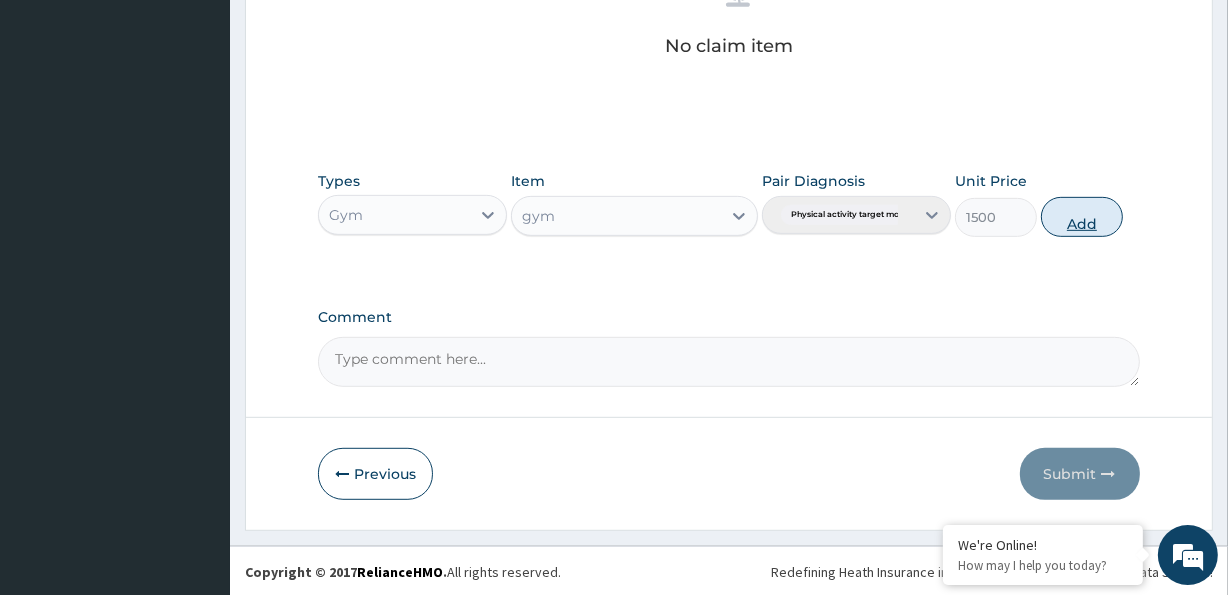 click on "Add" at bounding box center (1082, 217) 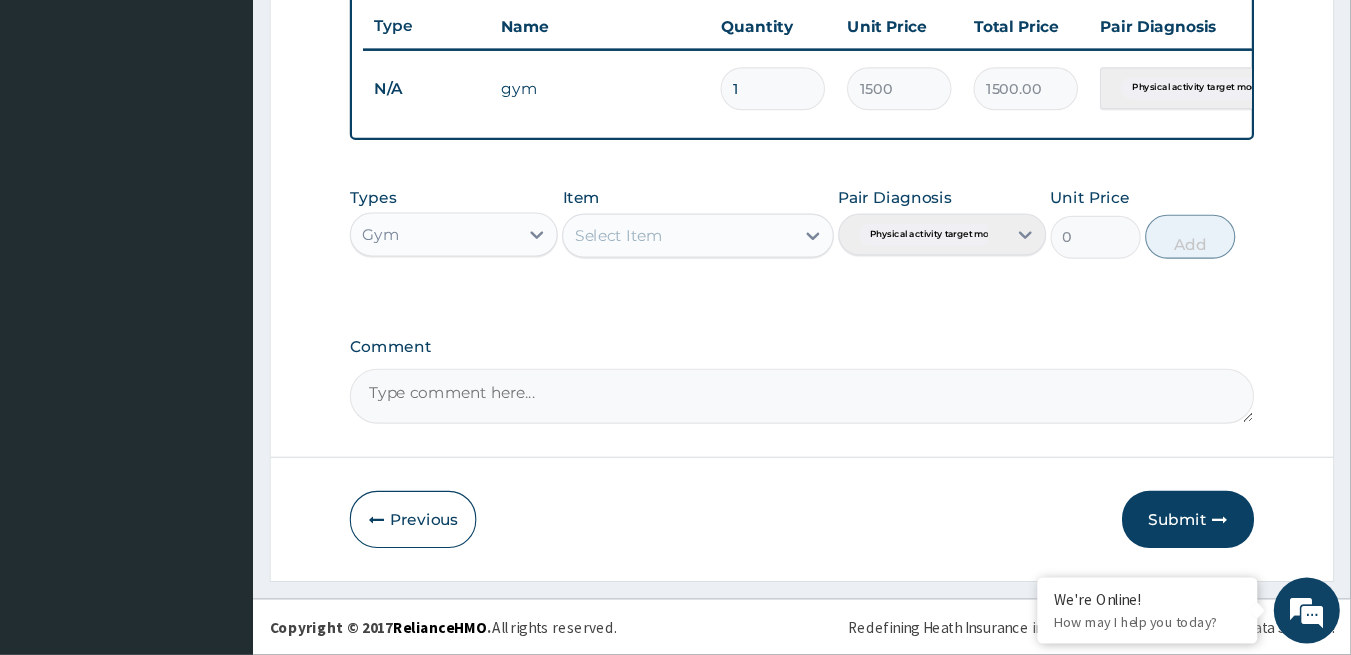 scroll, scrollTop: 707, scrollLeft: 0, axis: vertical 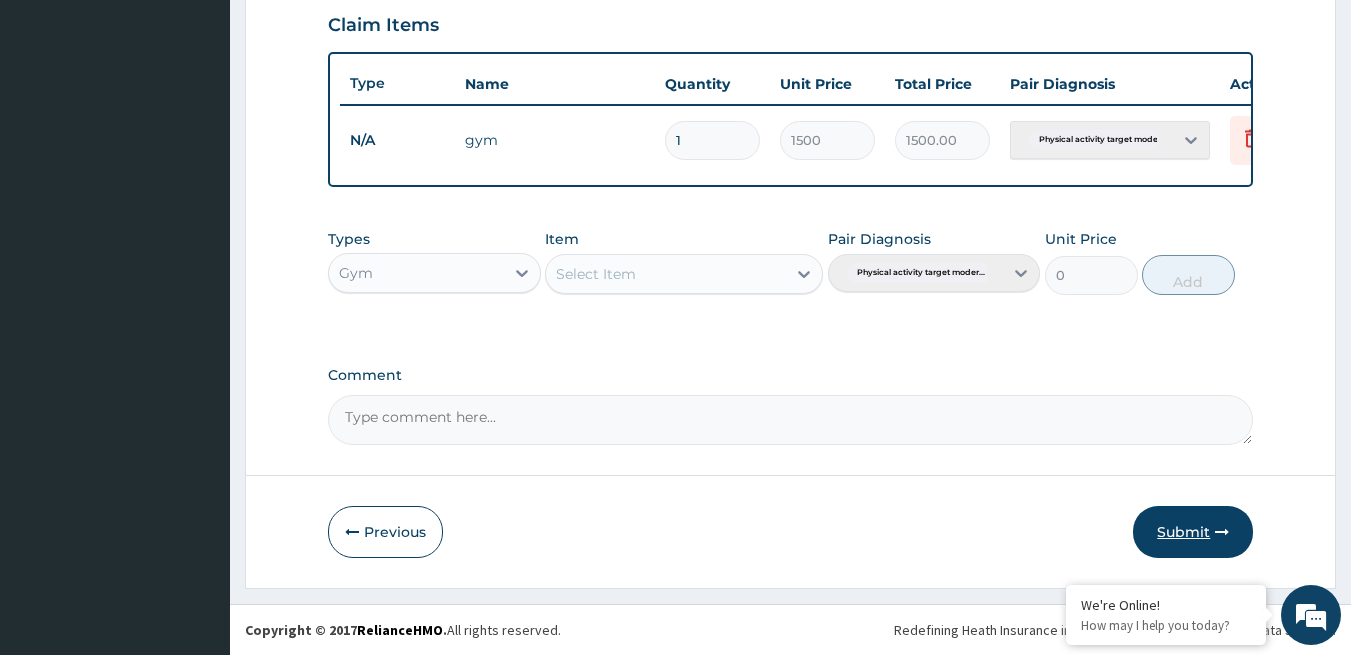 click on "Submit" at bounding box center [1193, 532] 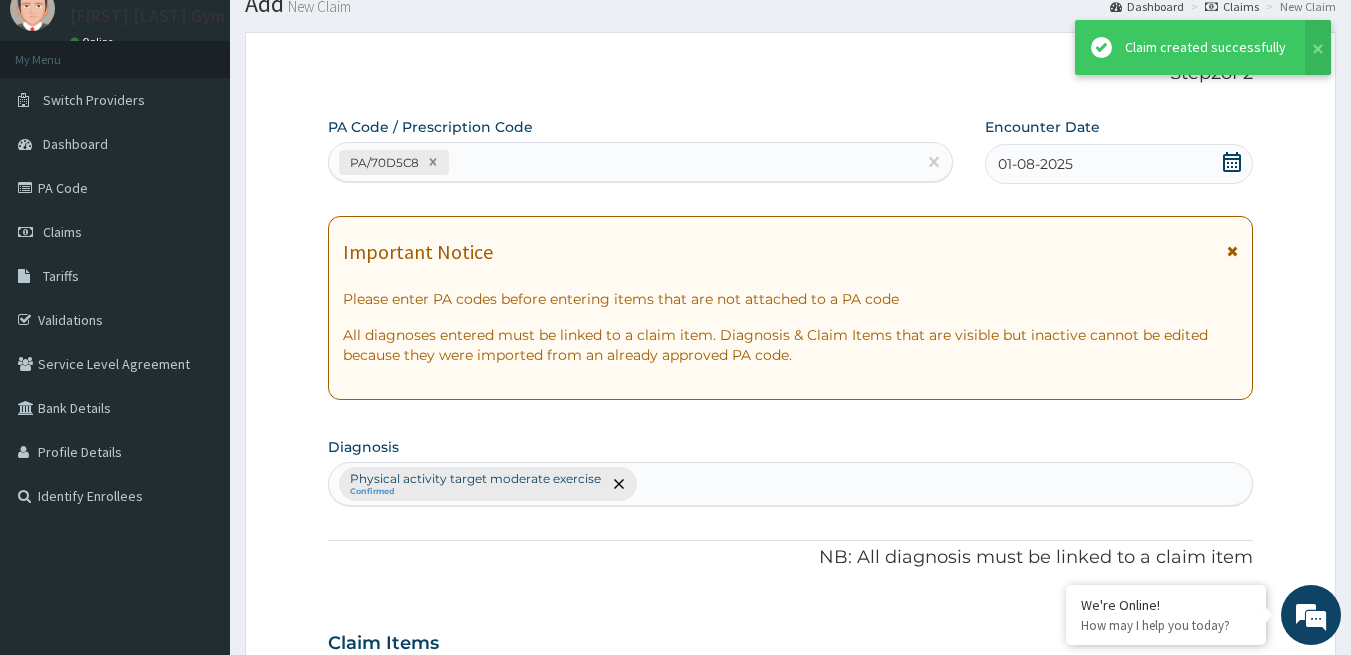 scroll, scrollTop: 707, scrollLeft: 0, axis: vertical 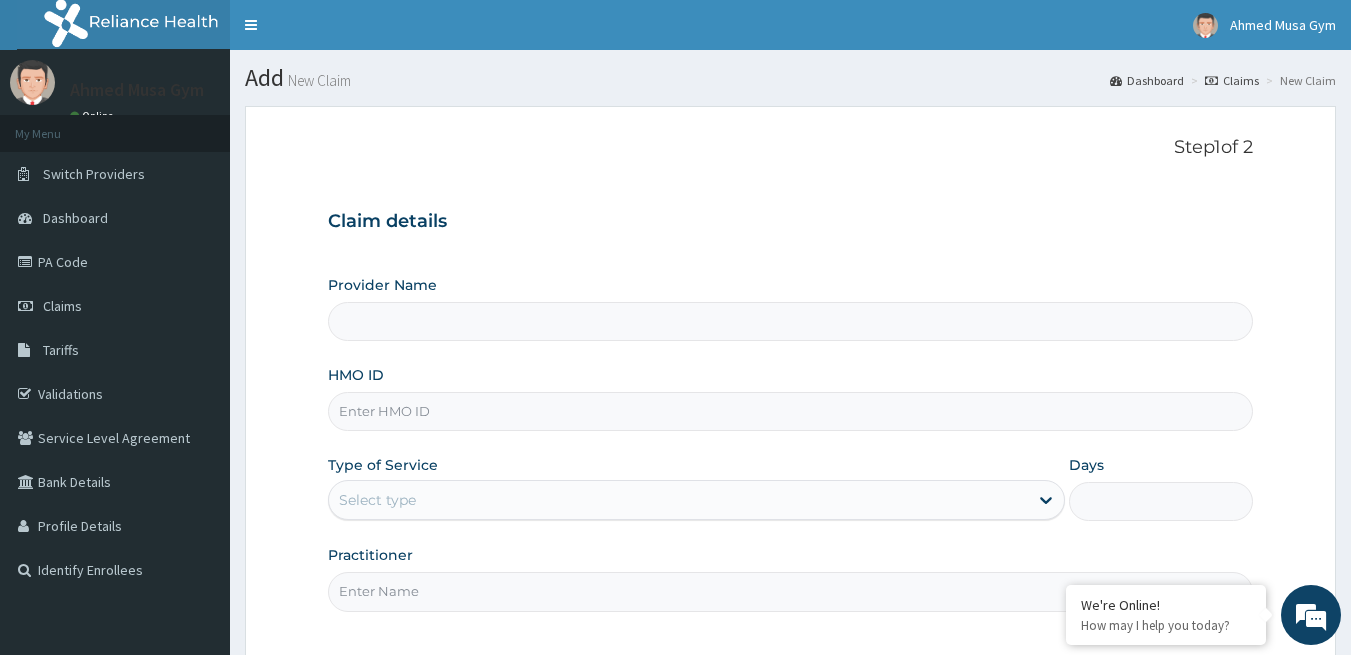 type on "Ahmed Musa neighborhood centre" 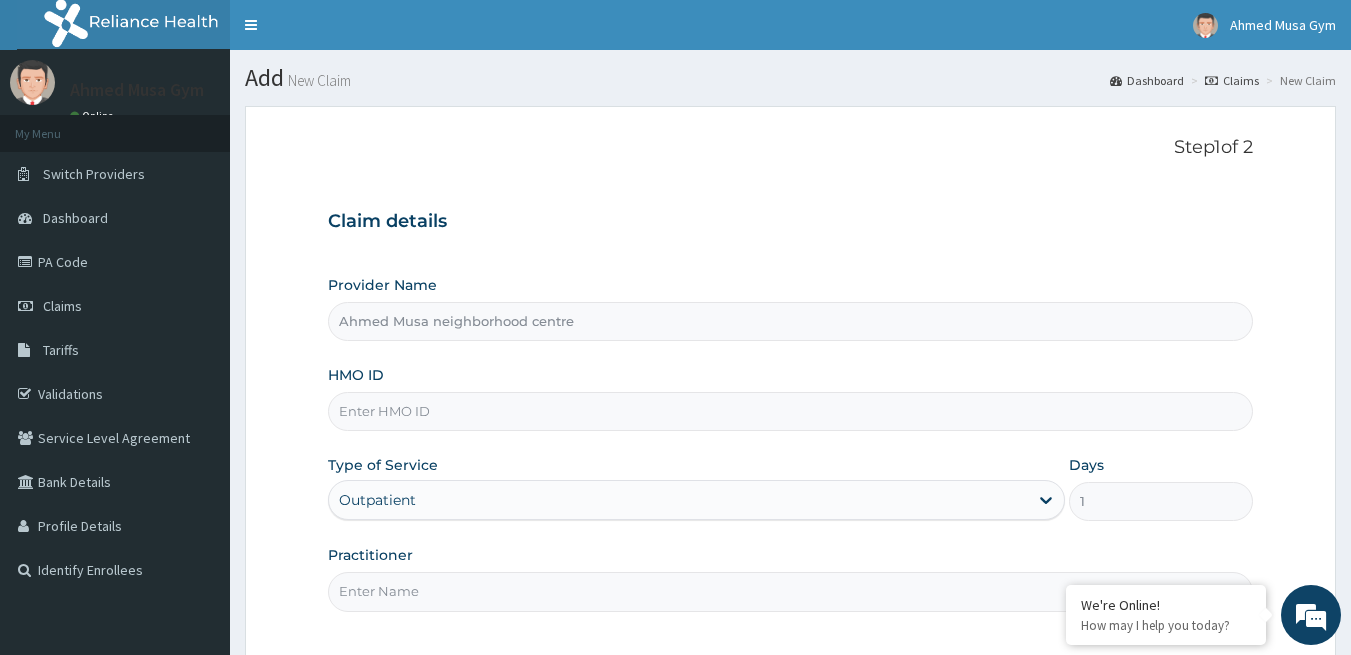 scroll, scrollTop: 0, scrollLeft: 0, axis: both 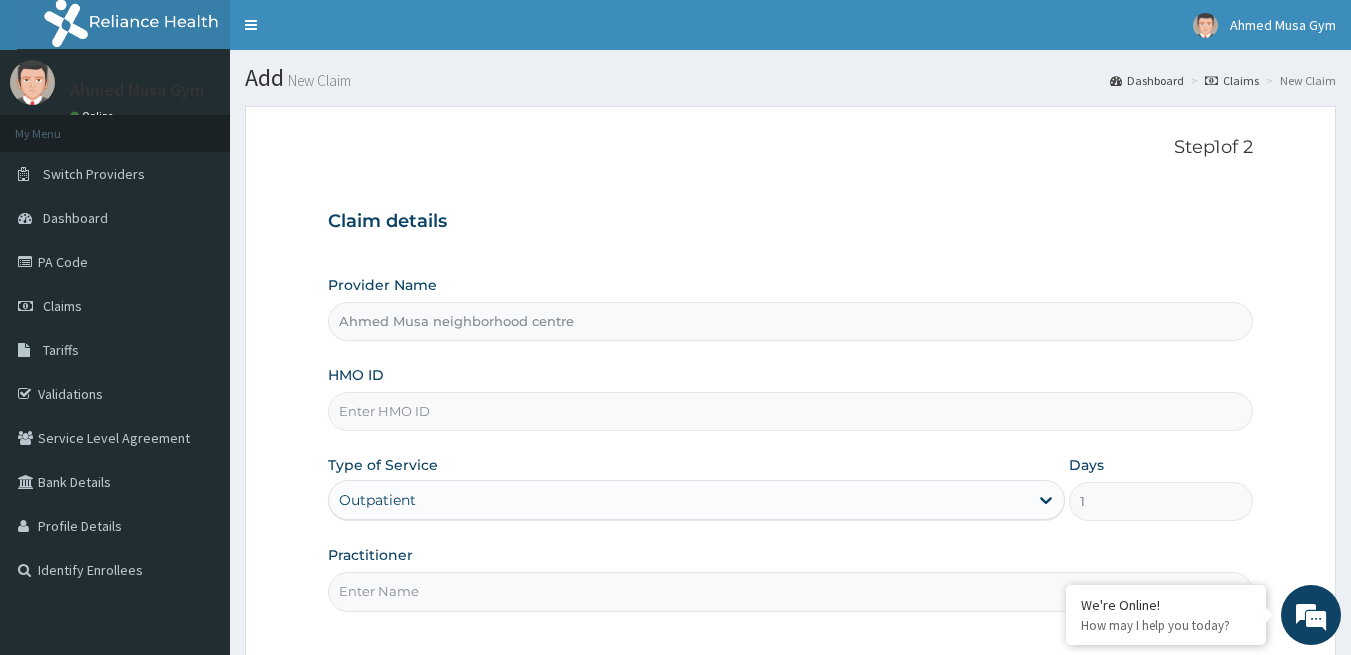 click on "HMO ID" at bounding box center [791, 411] 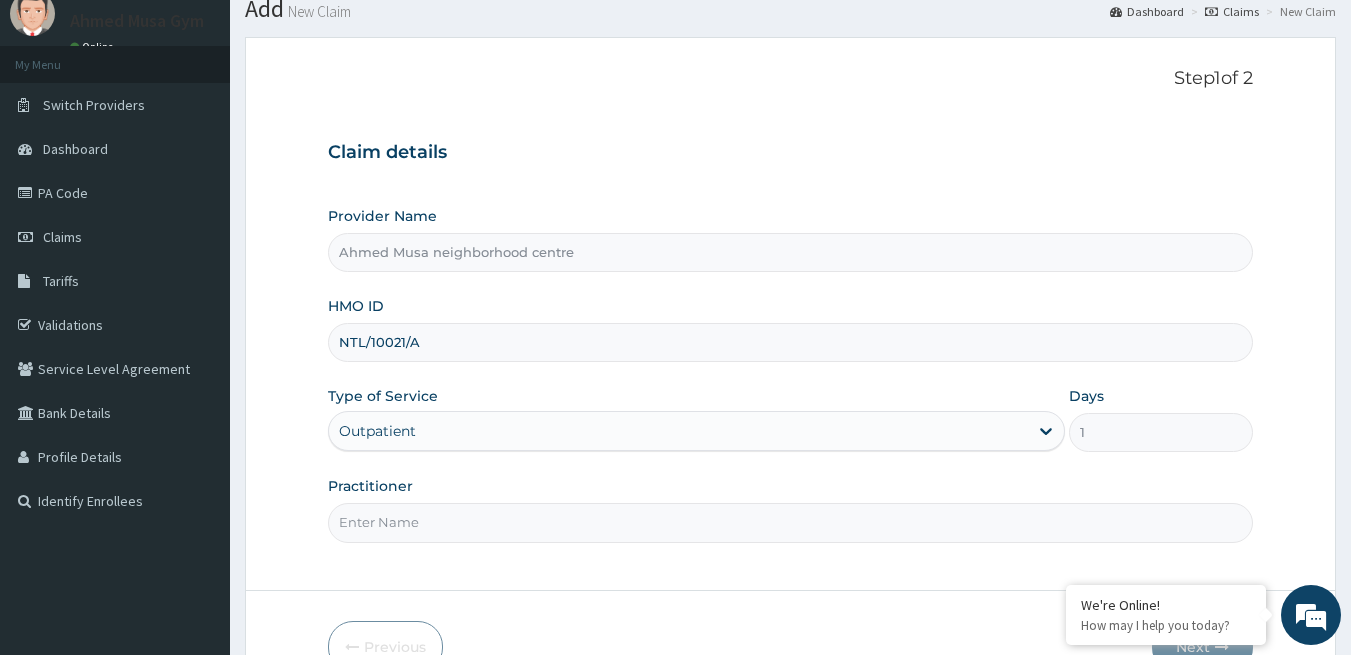 scroll, scrollTop: 0, scrollLeft: 0, axis: both 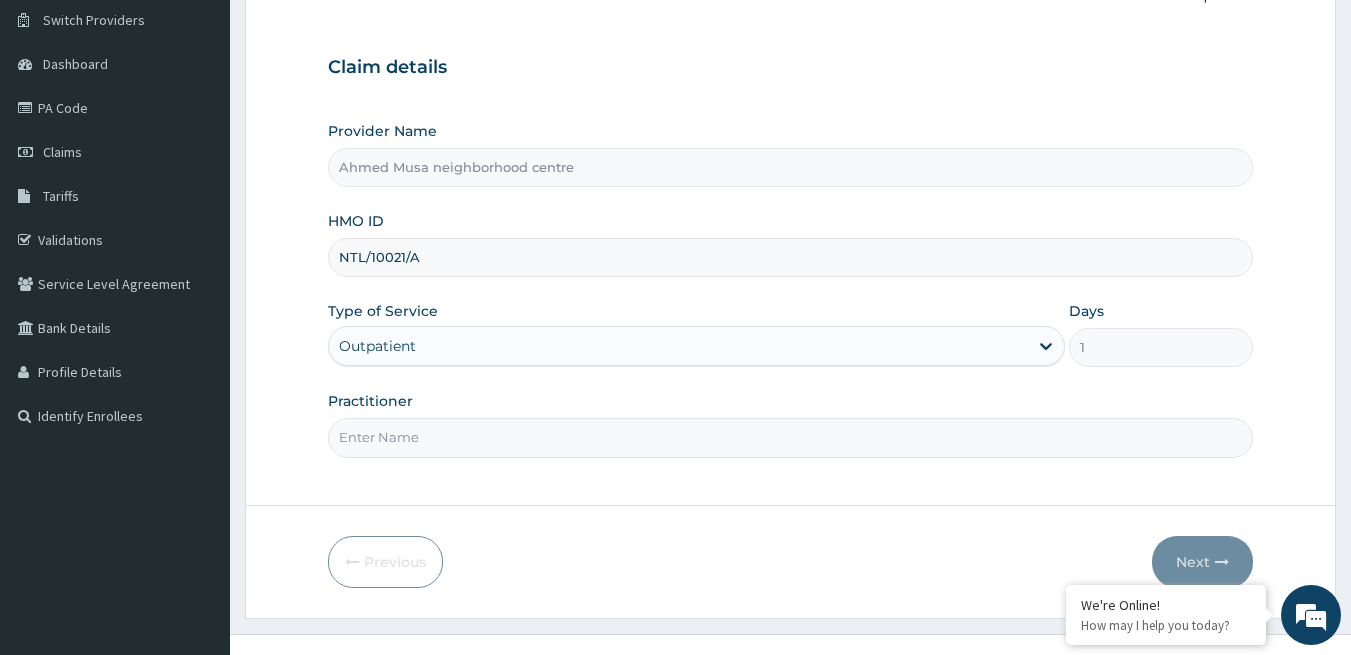 type on "NTL/10021/A" 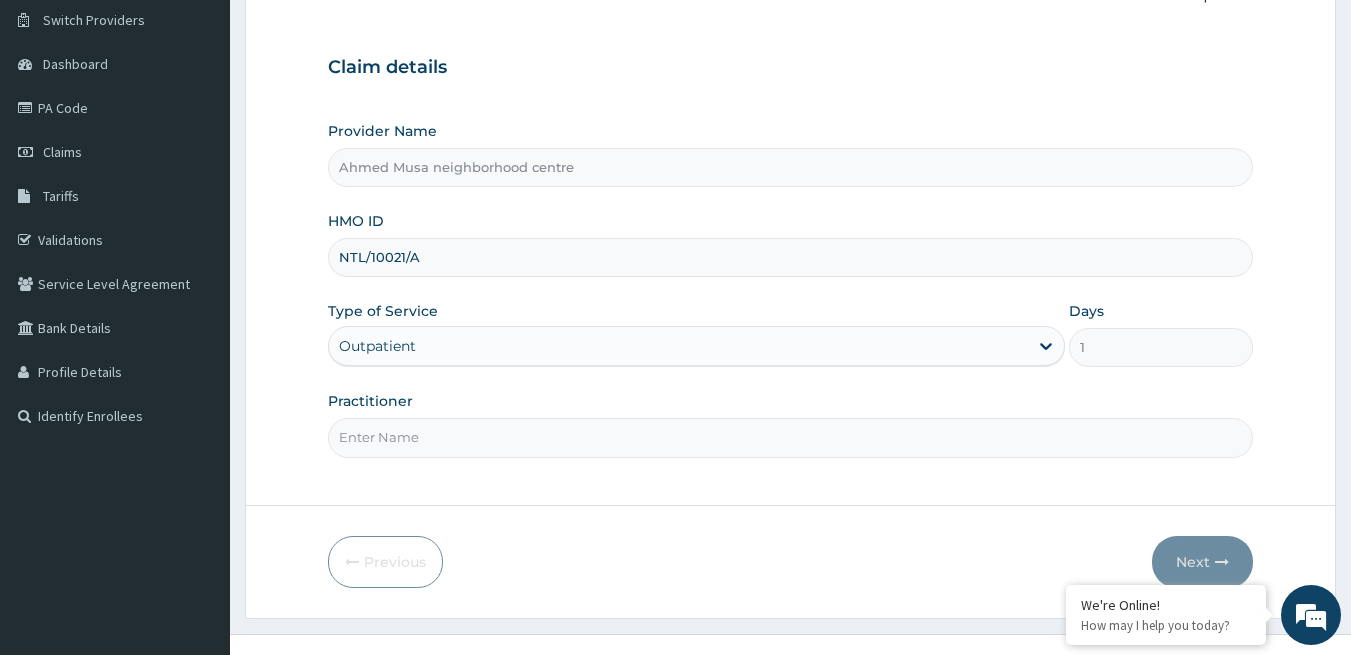 type on "ahmed musa" 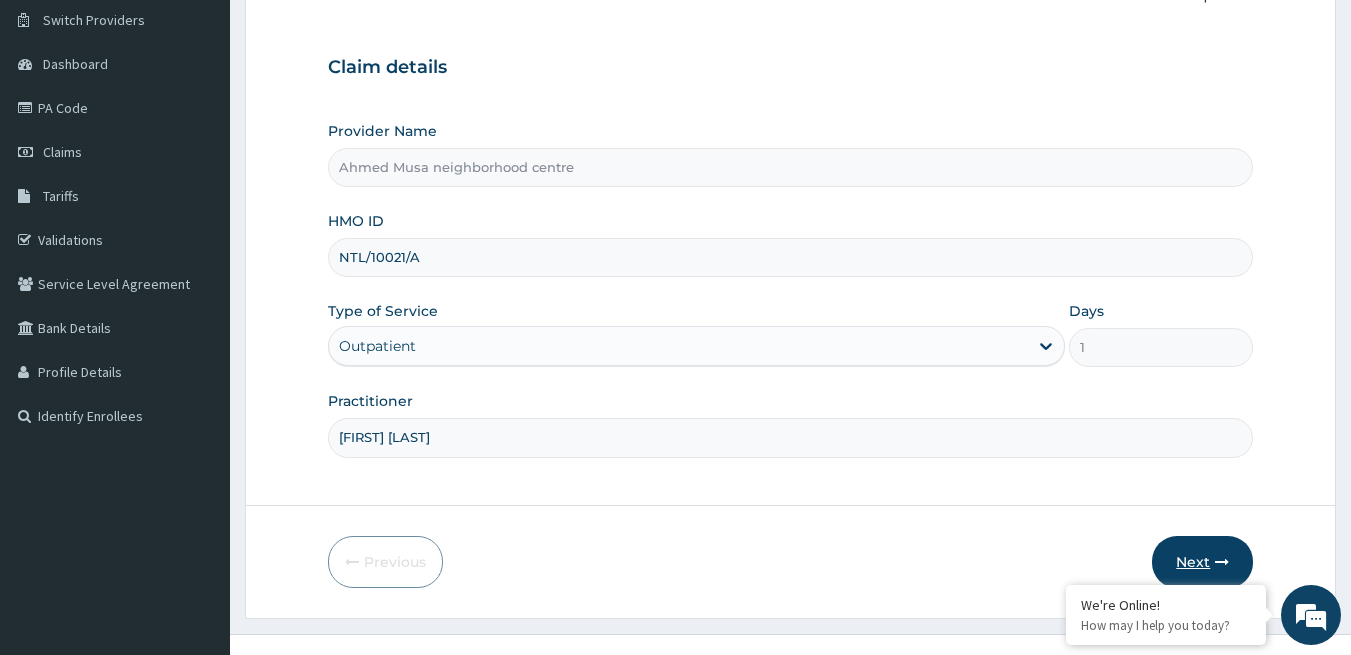 click on "Next" at bounding box center [1202, 562] 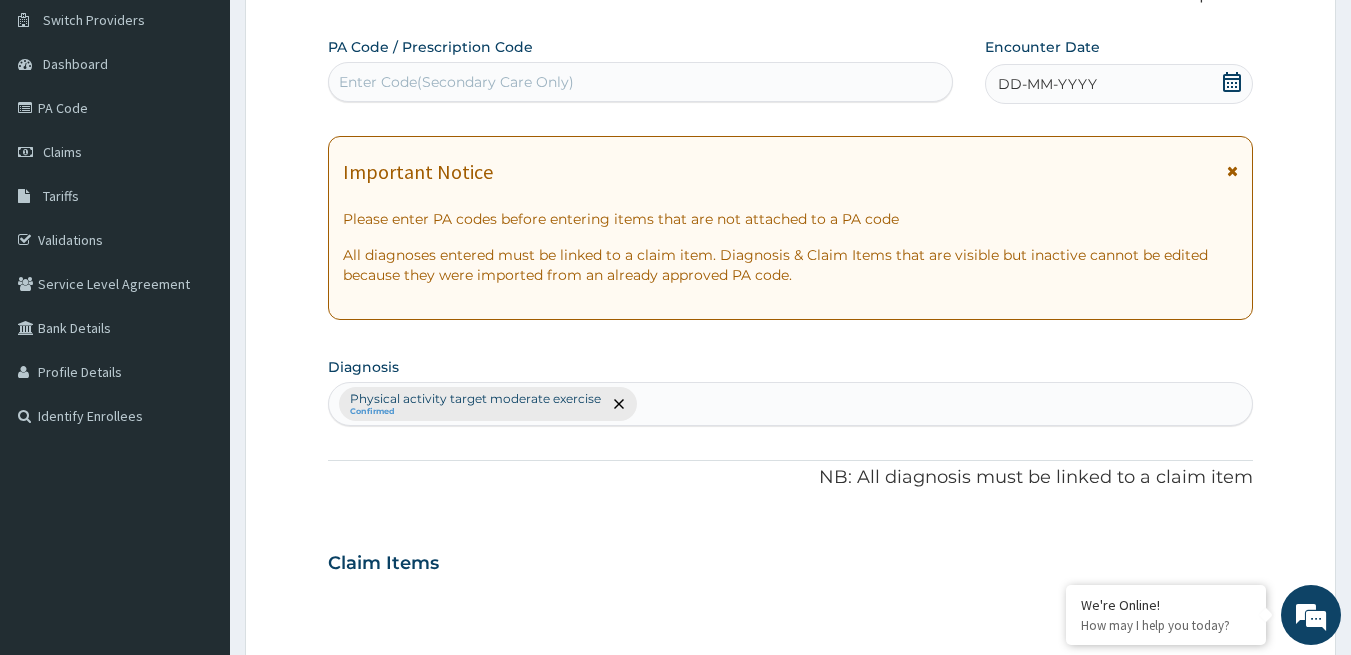 click on "Enter Code(Secondary Care Only)" at bounding box center (641, 82) 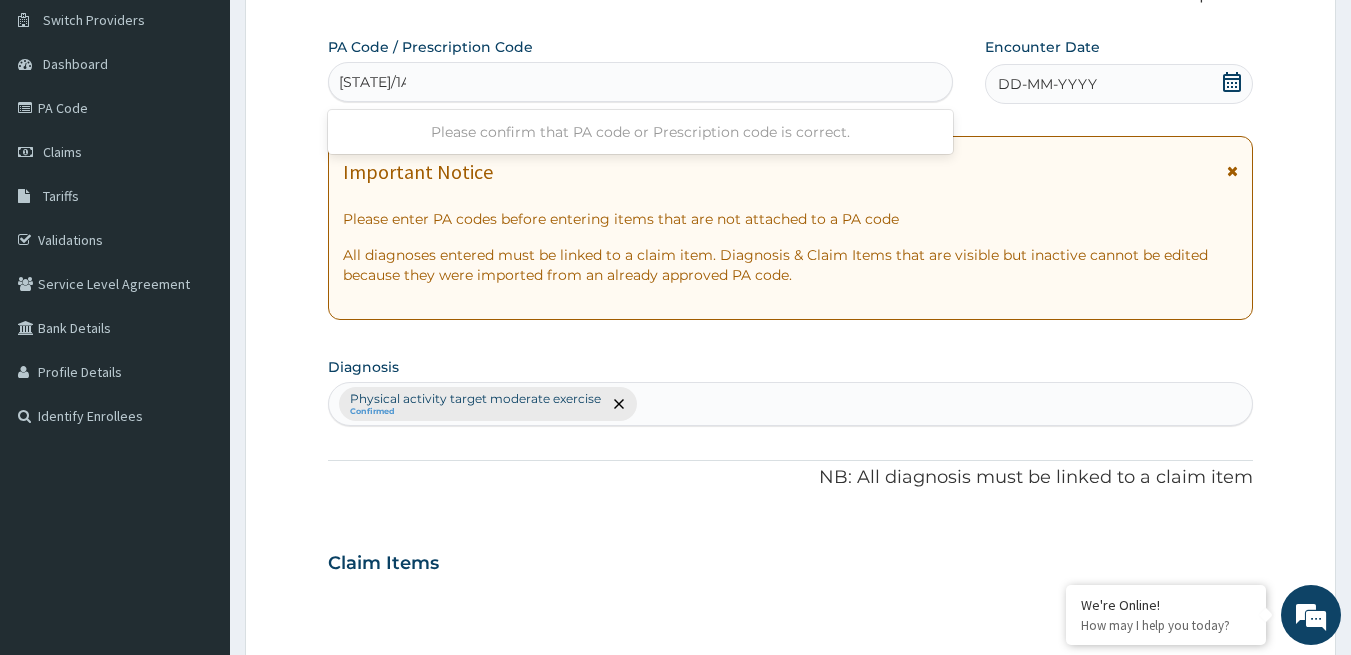 type on "PA/1A302D" 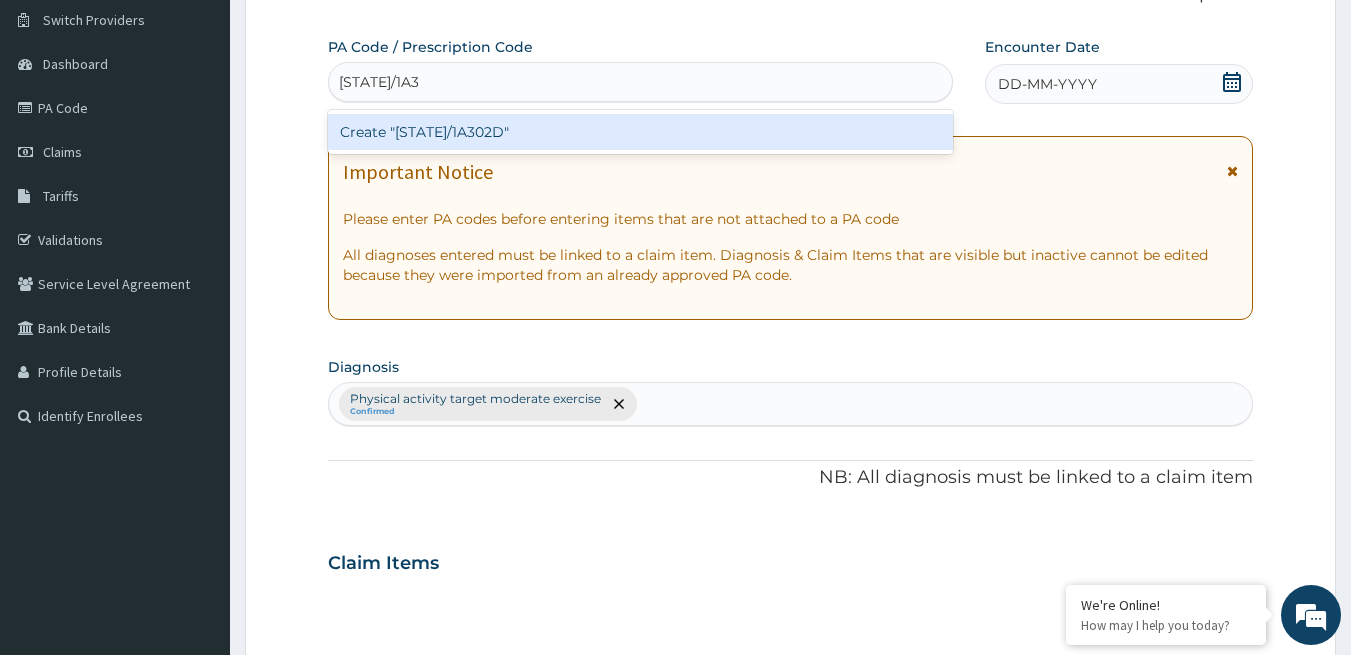 click on "Create "PA/1A302D"" at bounding box center (641, 132) 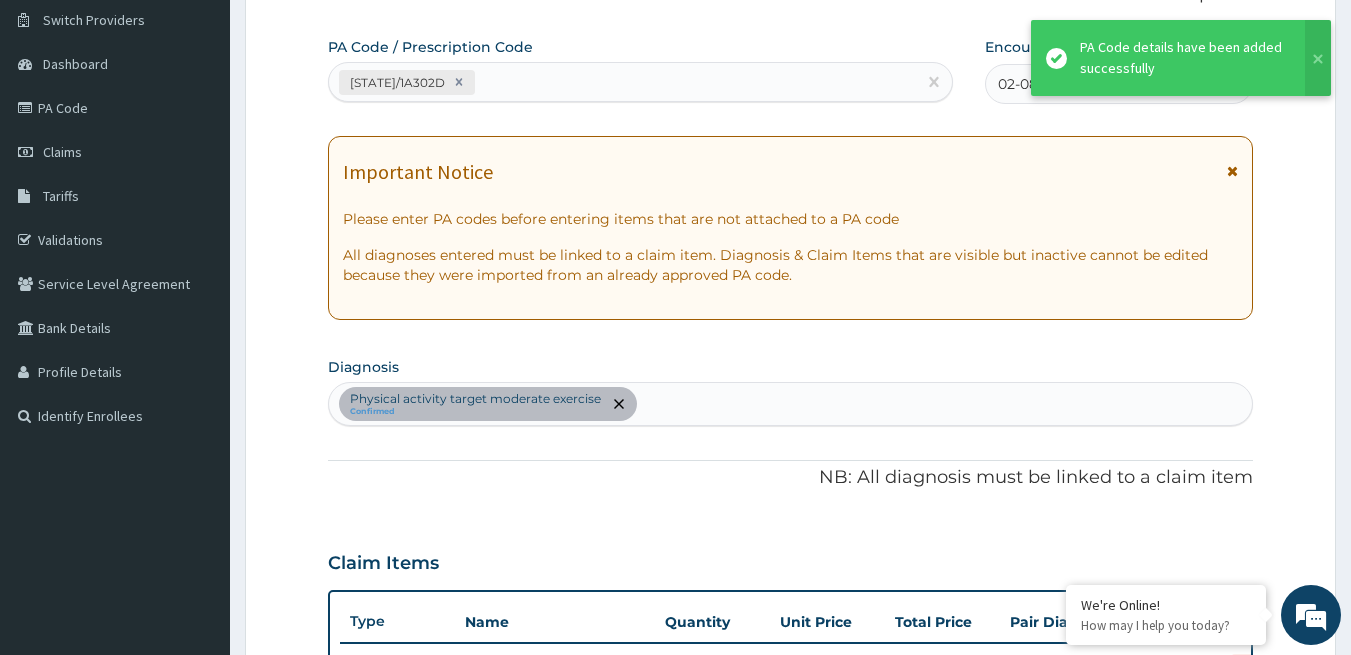 scroll, scrollTop: 505, scrollLeft: 0, axis: vertical 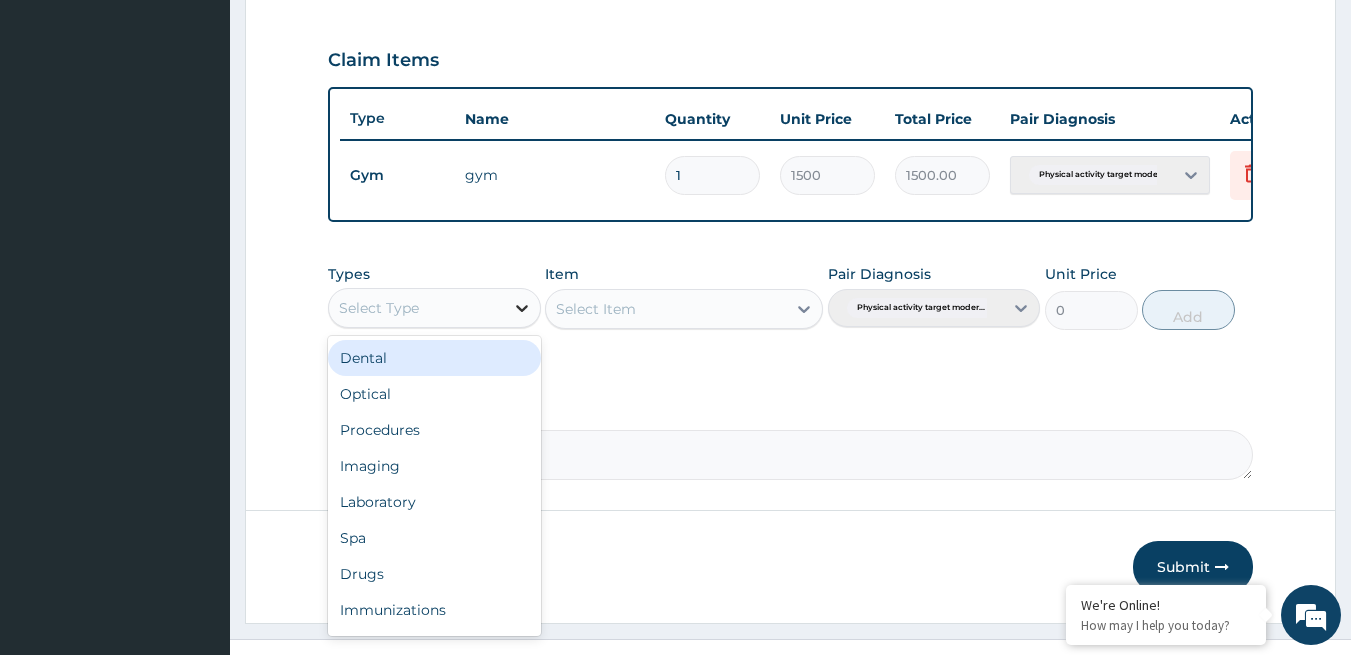 click 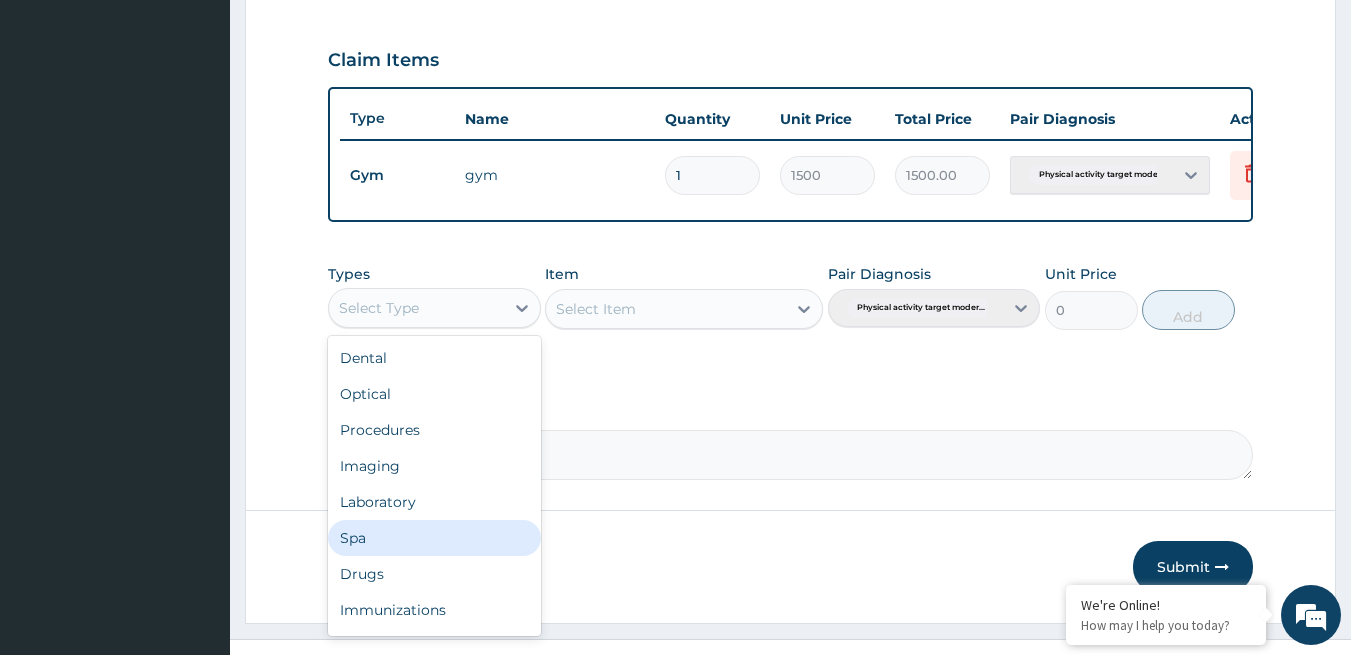 scroll, scrollTop: 68, scrollLeft: 0, axis: vertical 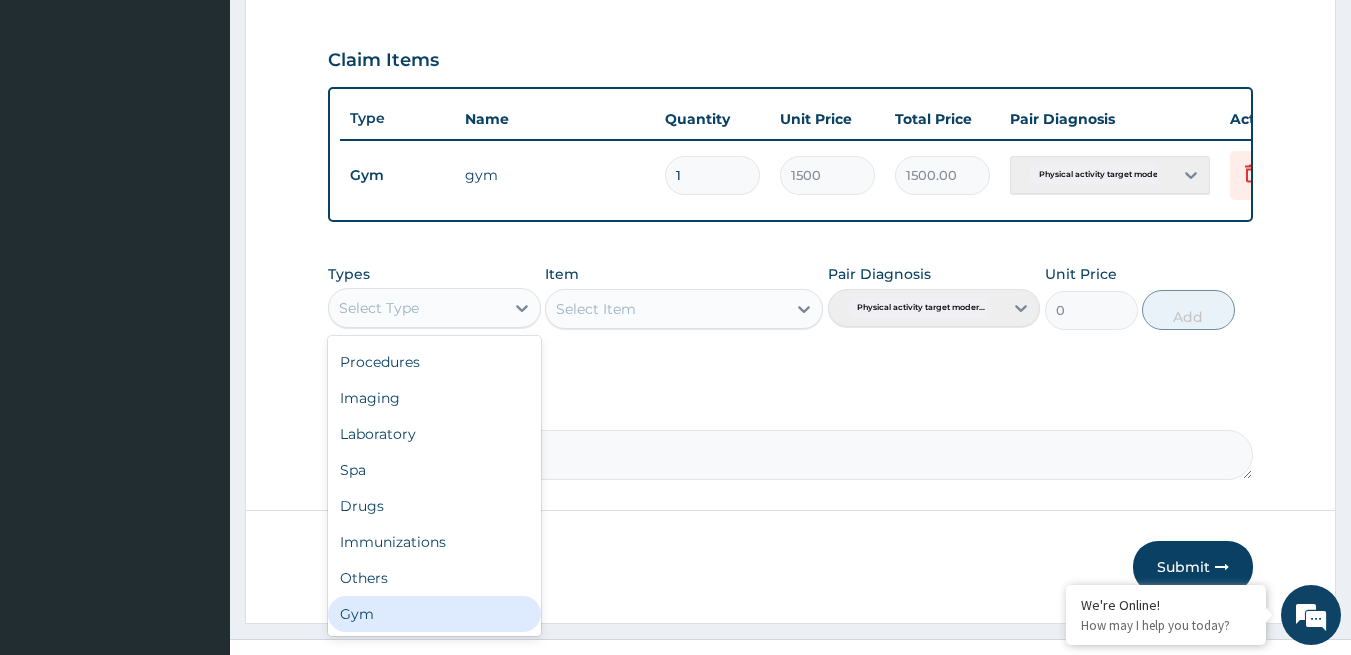 click on "Gym" at bounding box center [434, 614] 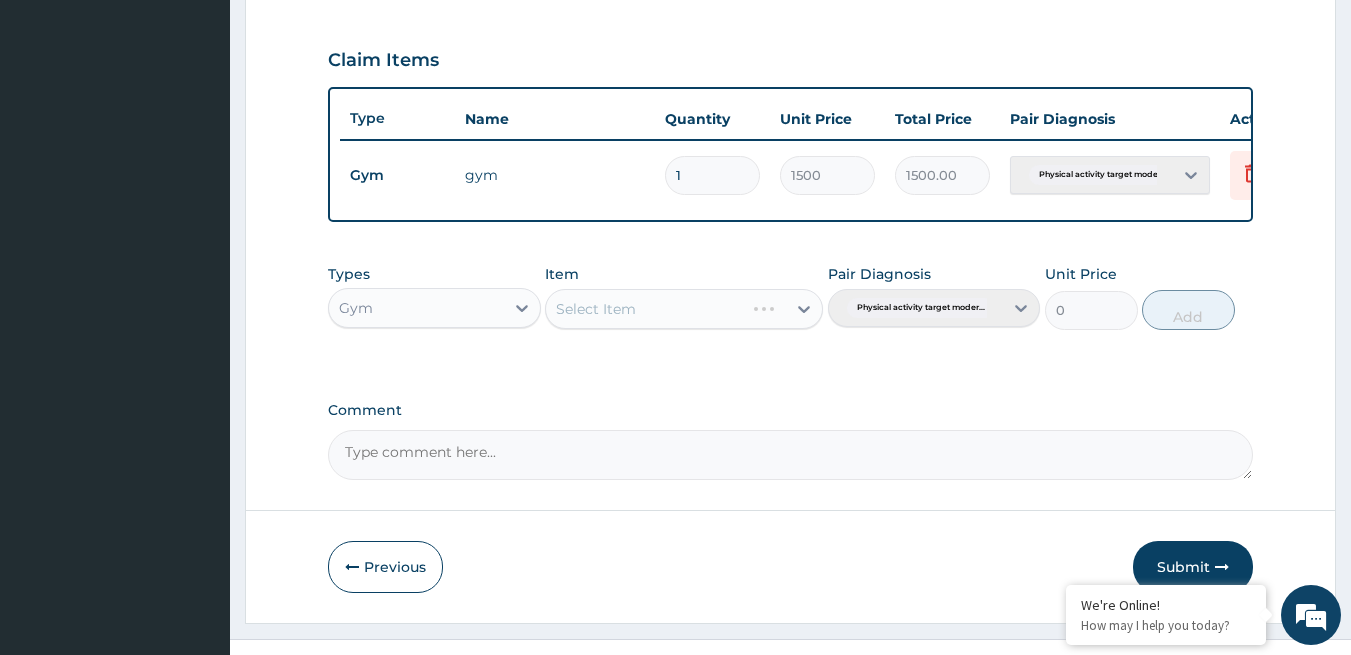 click on "Select Item" at bounding box center (684, 309) 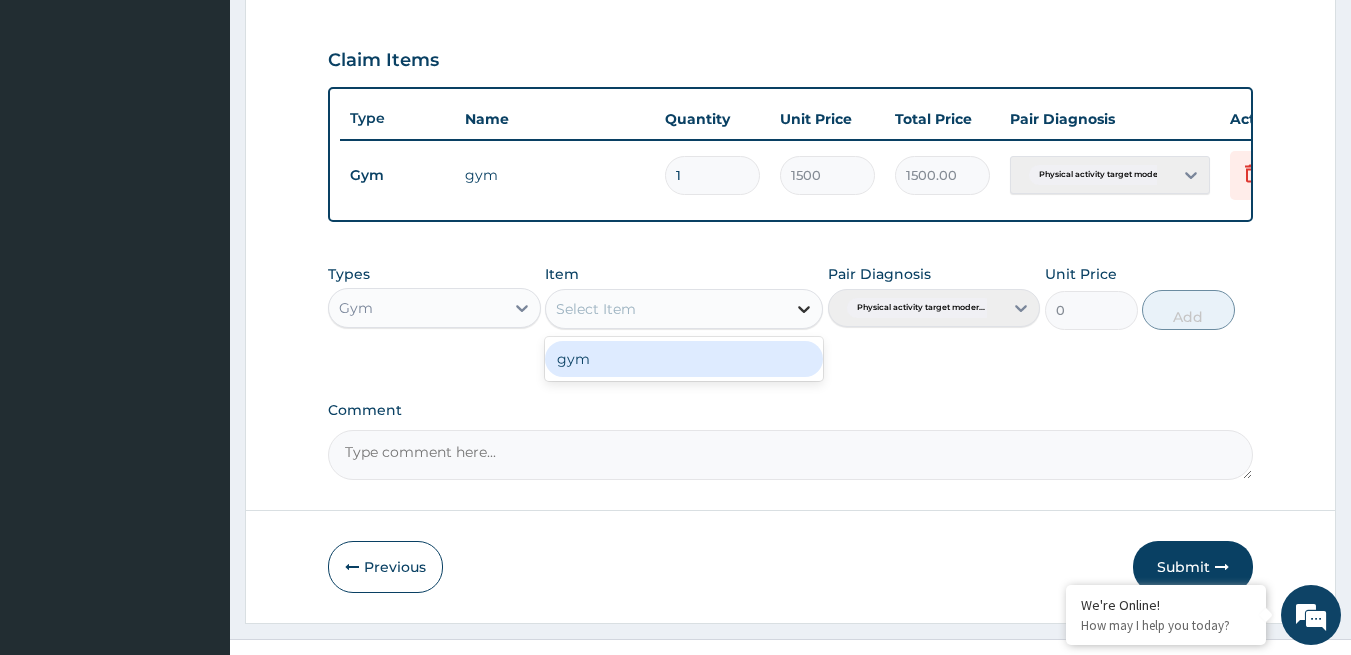 click 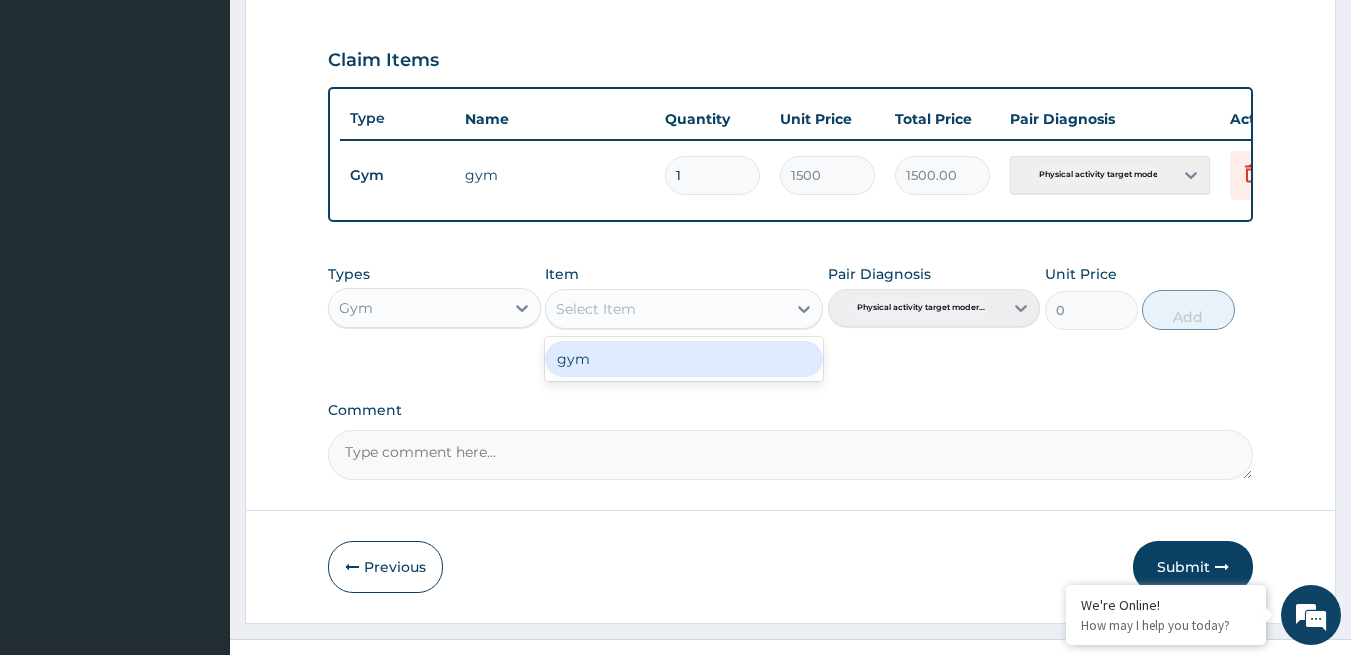 click on "gym" at bounding box center [684, 359] 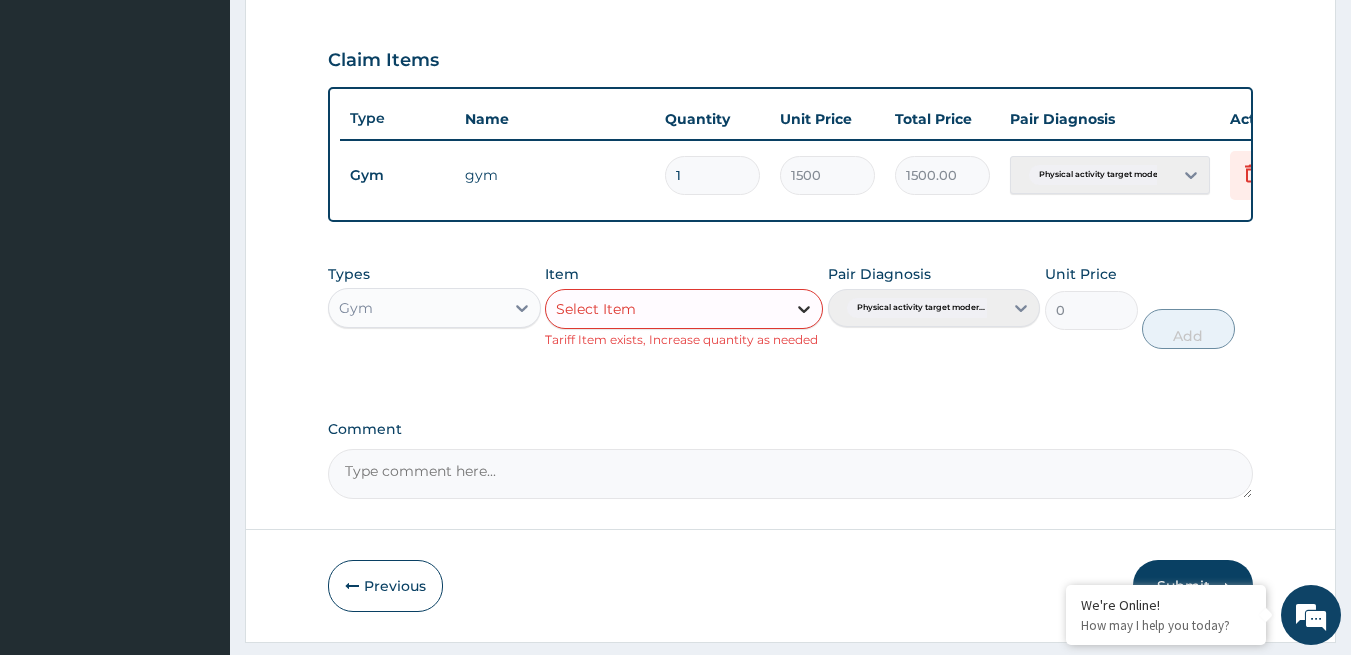 click at bounding box center (804, 309) 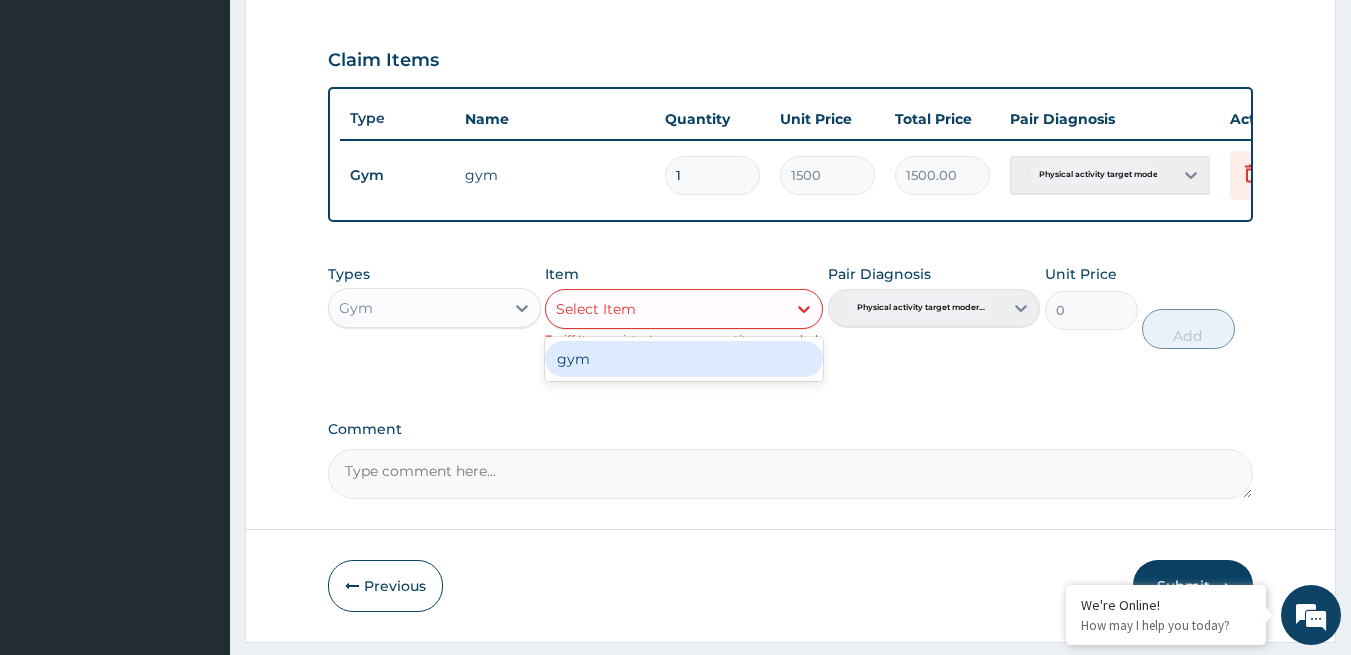 click on "gym" at bounding box center [684, 359] 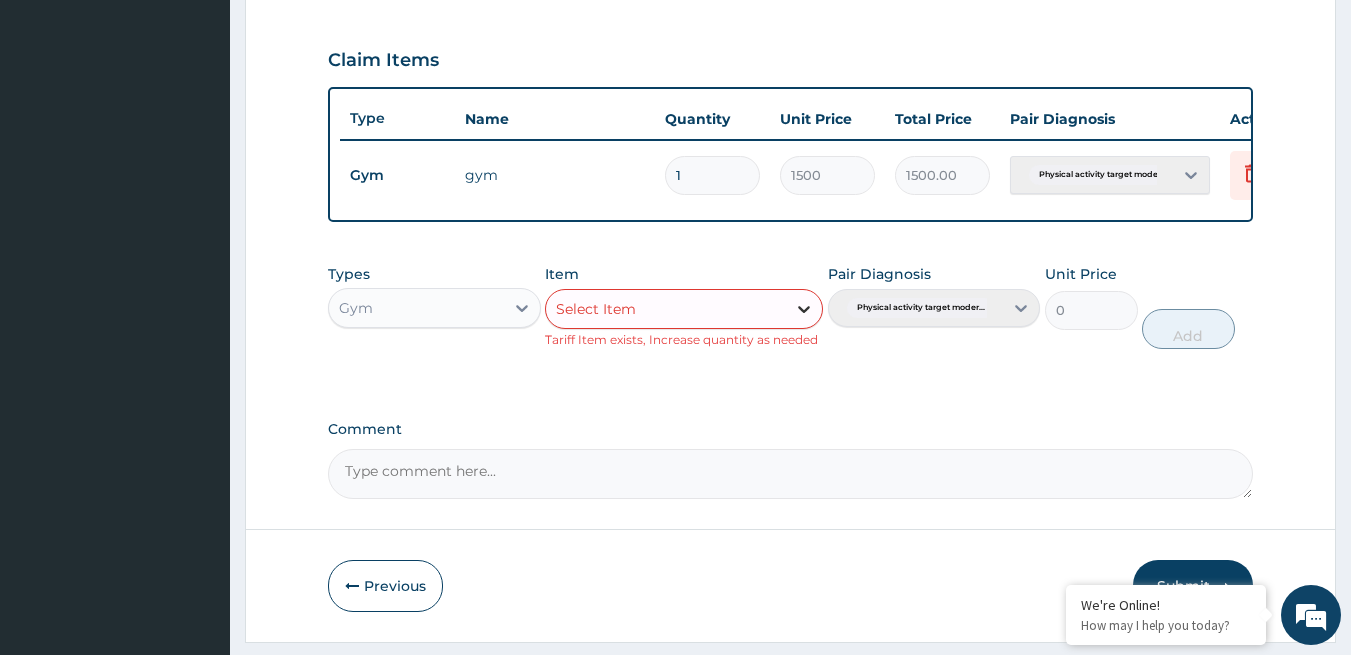 click at bounding box center [804, 309] 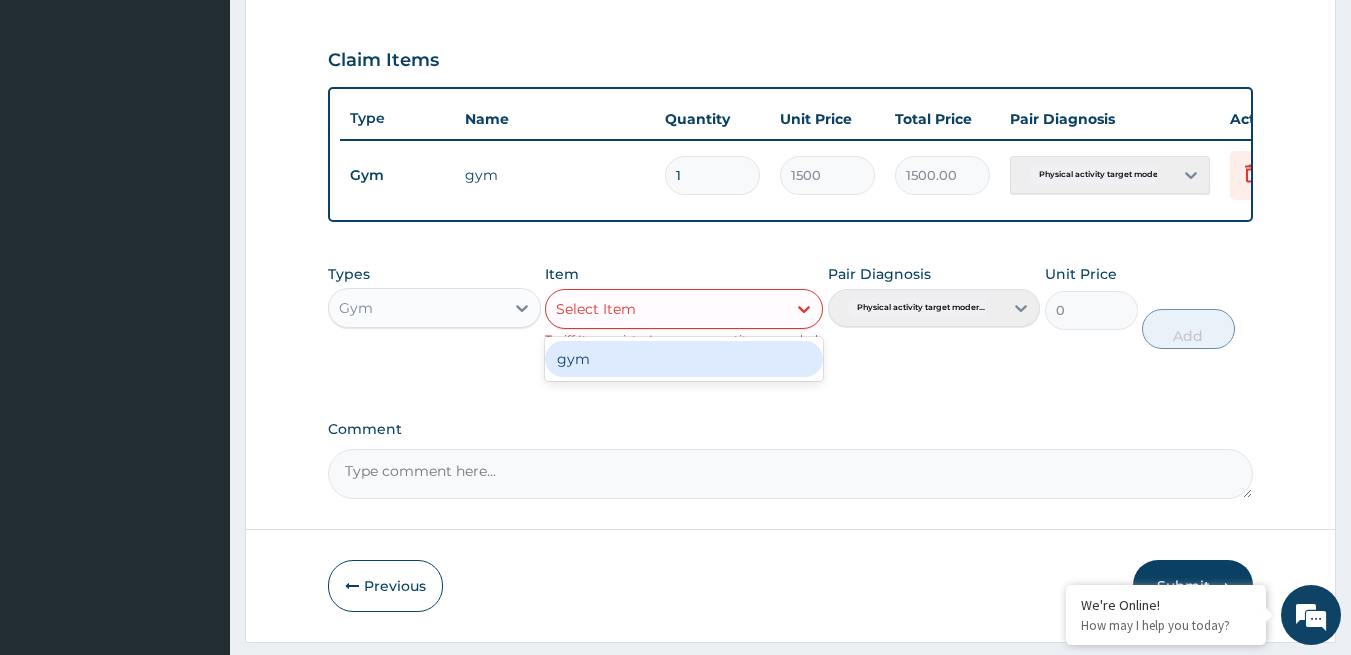 click on "gym" at bounding box center [684, 359] 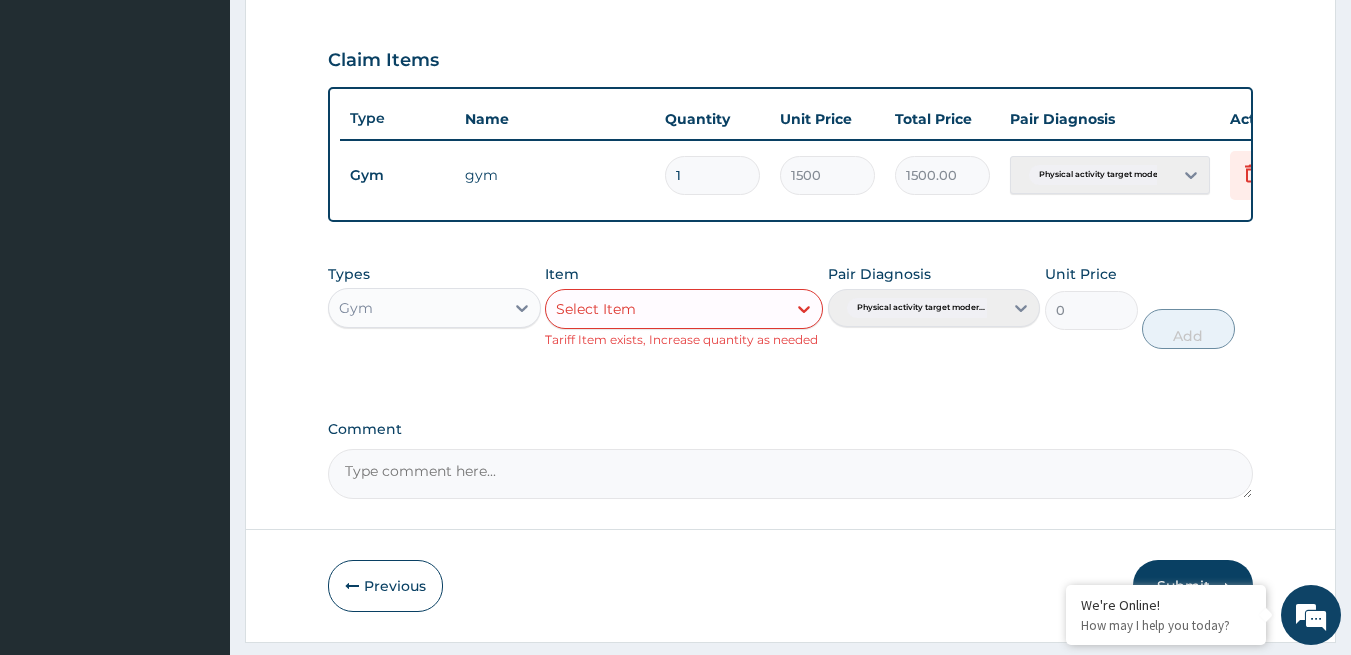 scroll, scrollTop: 726, scrollLeft: 0, axis: vertical 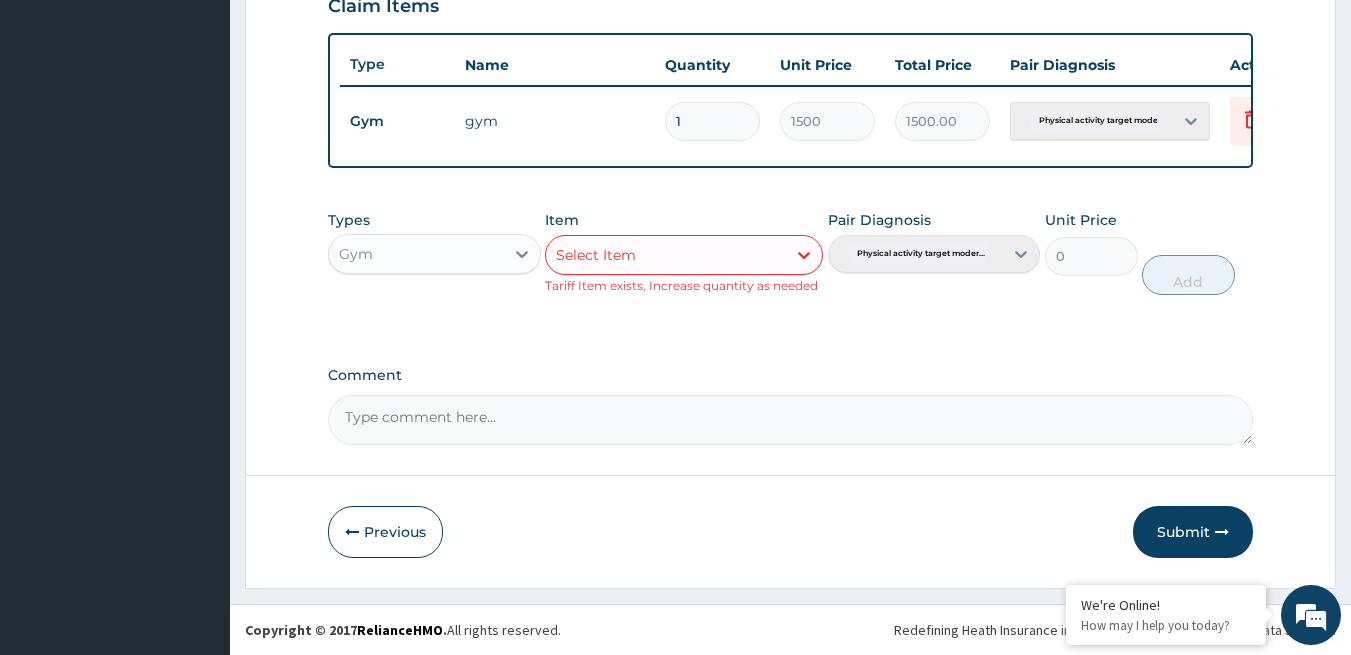 drag, startPoint x: 1356, startPoint y: 607, endPoint x: 421, endPoint y: 409, distance: 955.7348 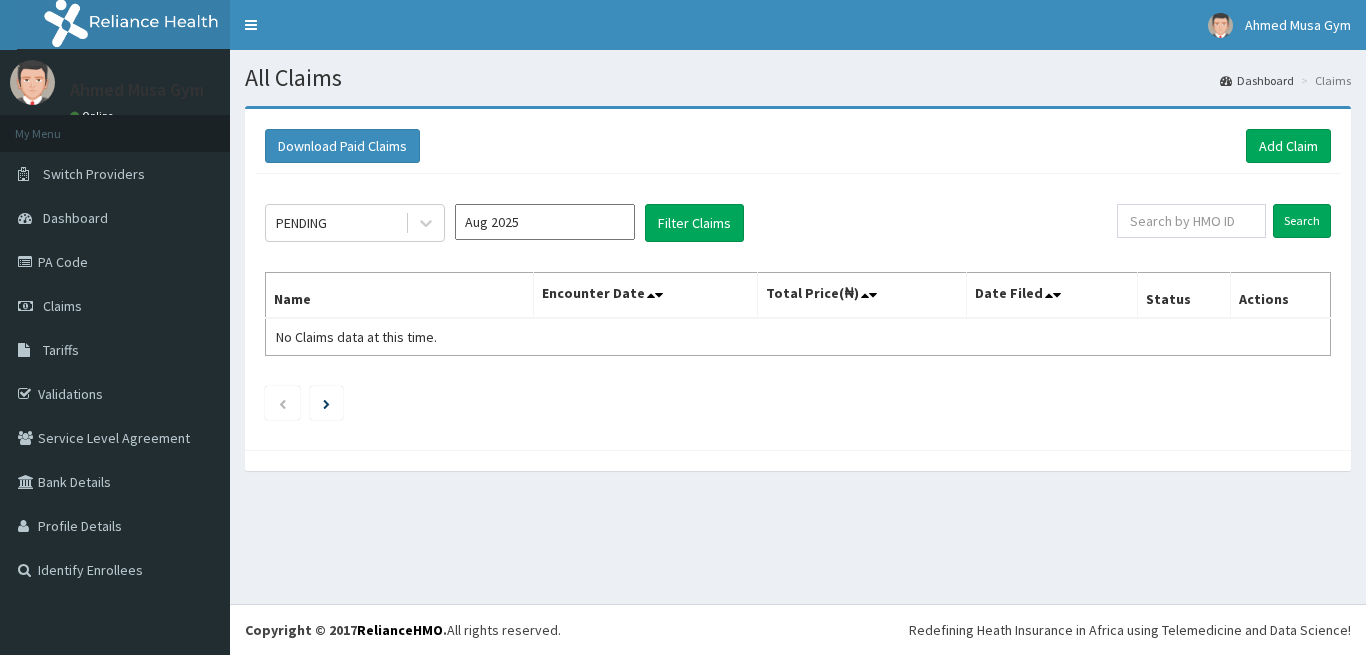 scroll, scrollTop: 0, scrollLeft: 0, axis: both 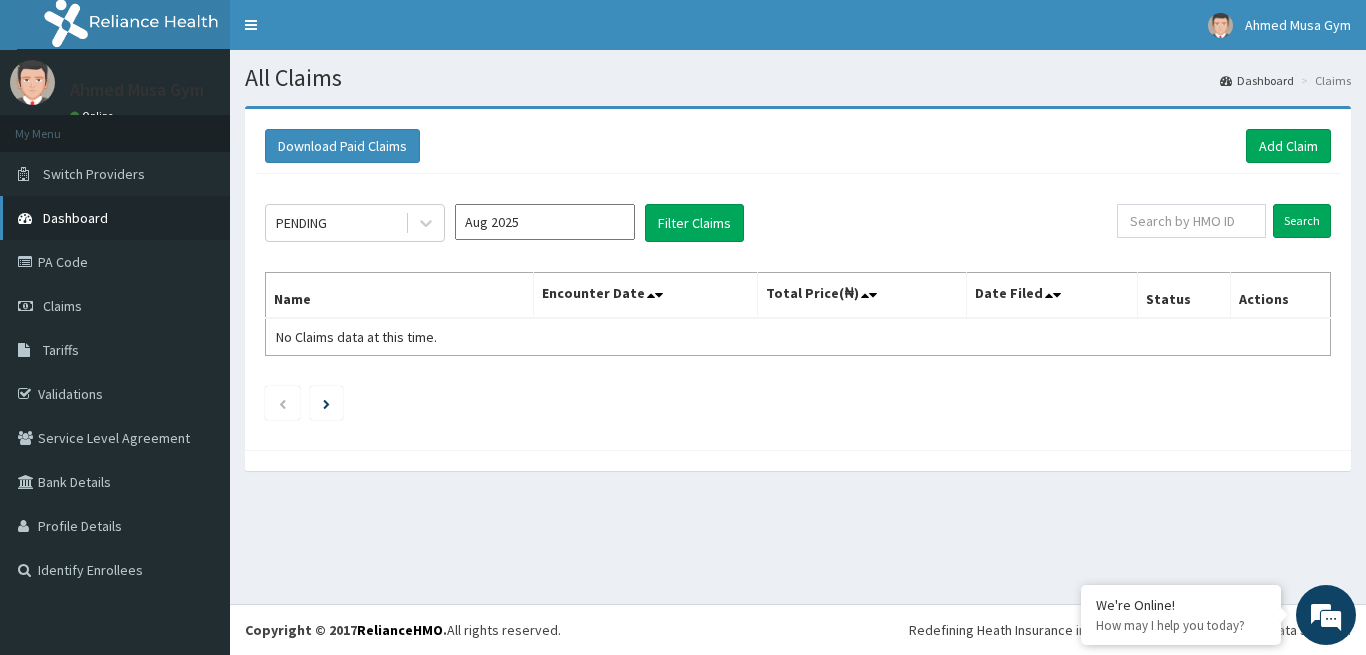 click on "Dashboard" at bounding box center (75, 218) 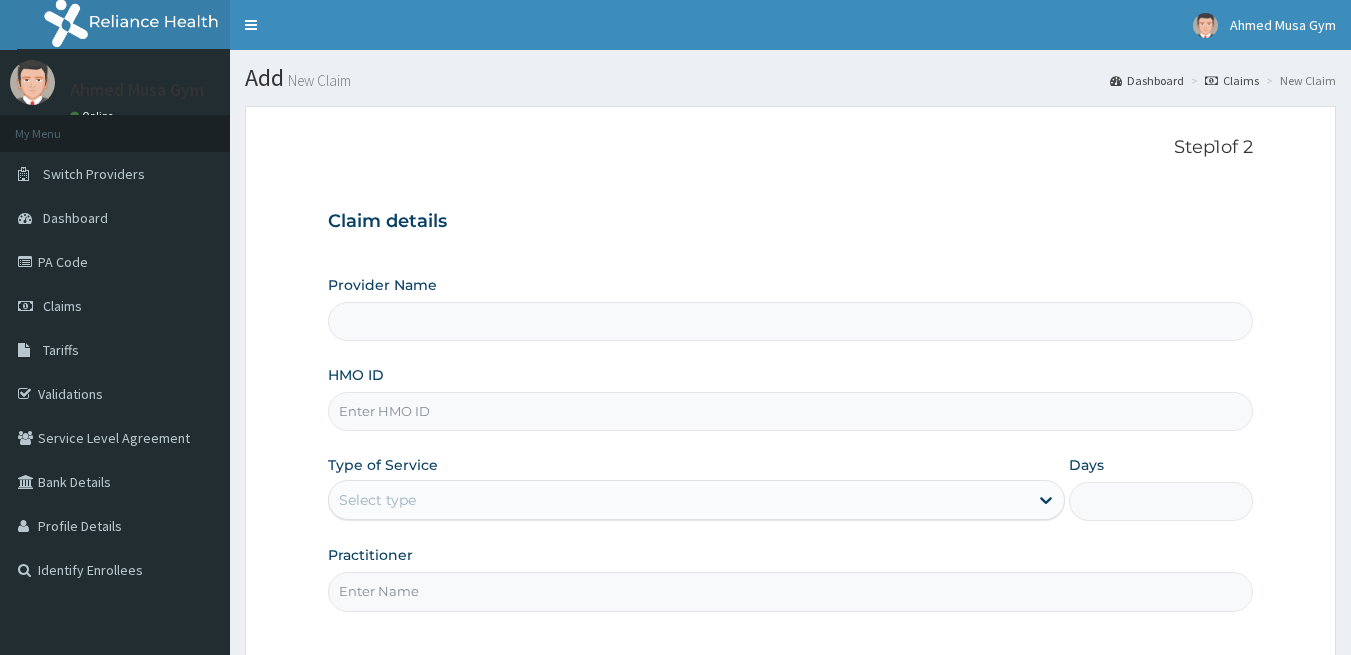scroll, scrollTop: 0, scrollLeft: 0, axis: both 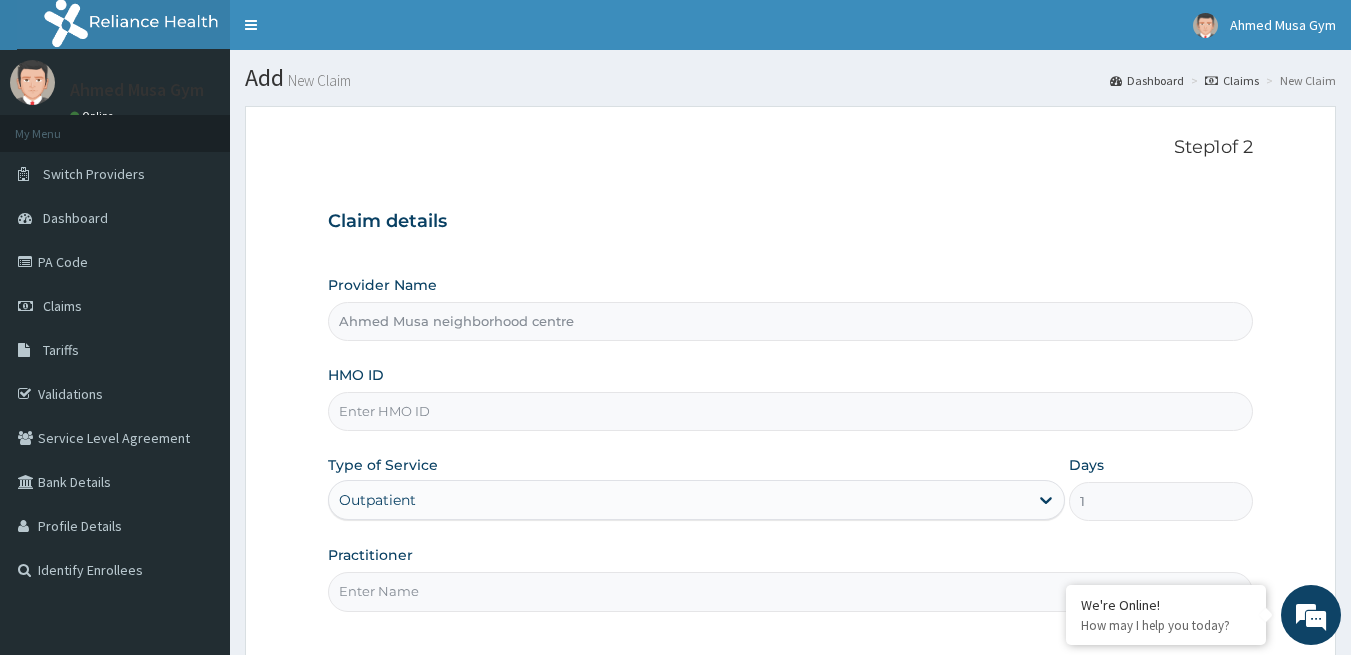 click on "HMO ID" at bounding box center [791, 411] 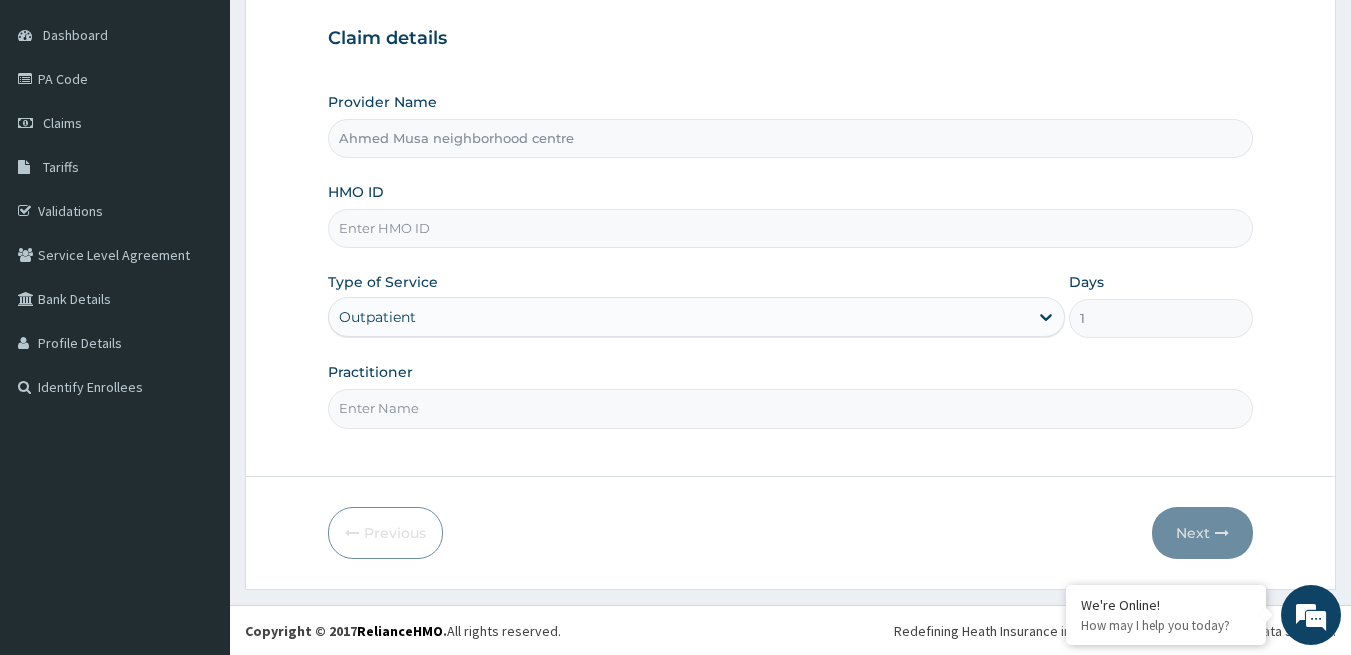 scroll, scrollTop: 184, scrollLeft: 0, axis: vertical 